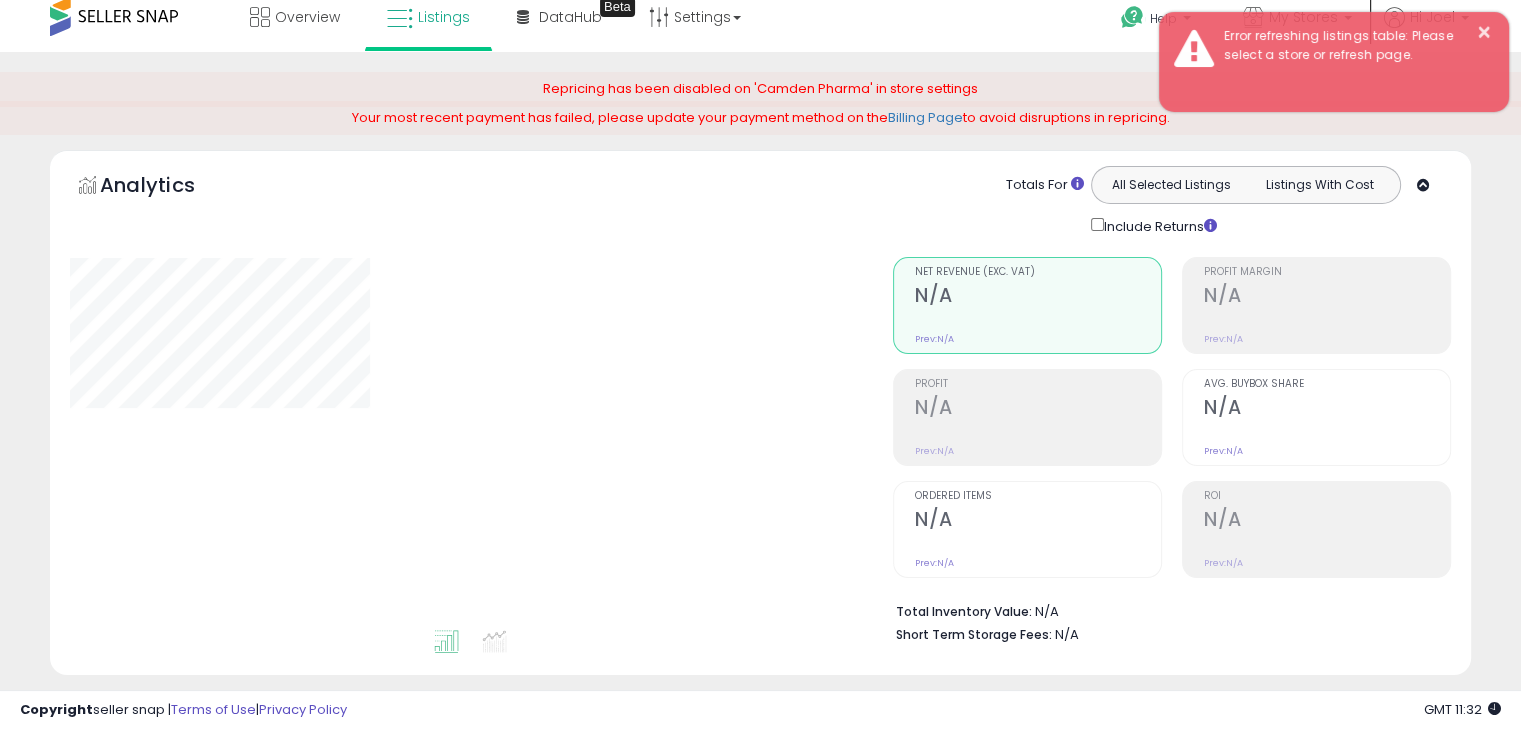 scroll, scrollTop: 0, scrollLeft: 0, axis: both 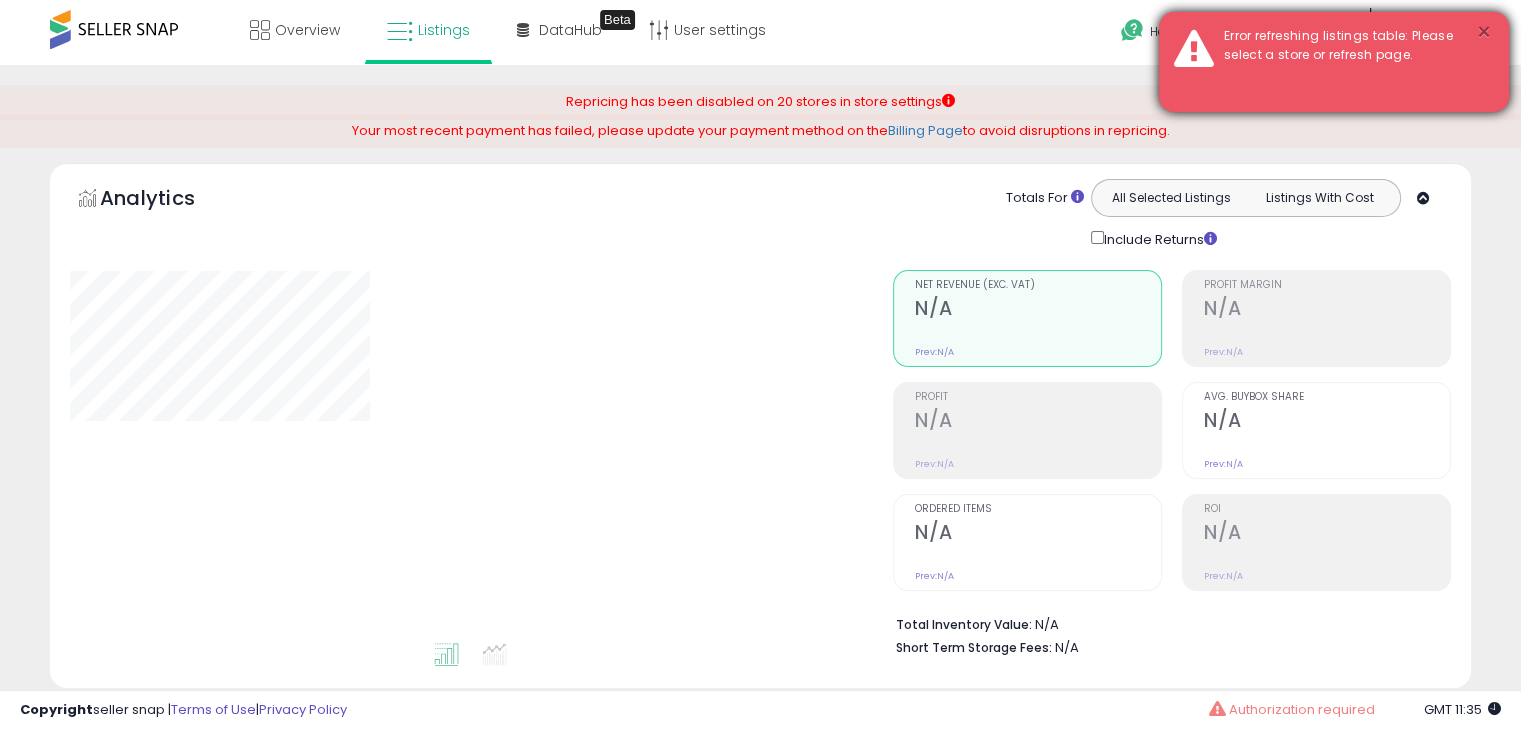 click on "×" at bounding box center (1484, 32) 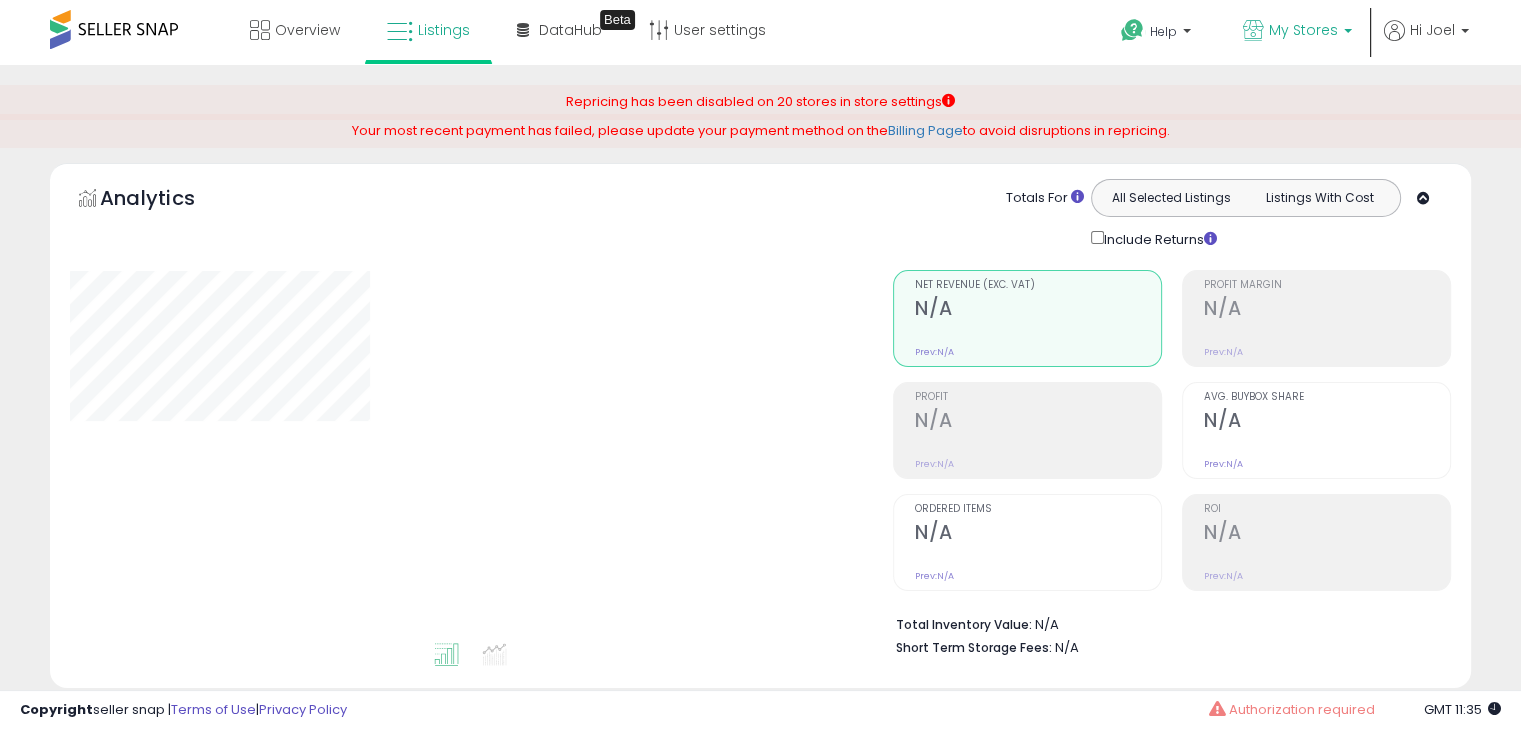 click on "My Stores" at bounding box center [1303, 30] 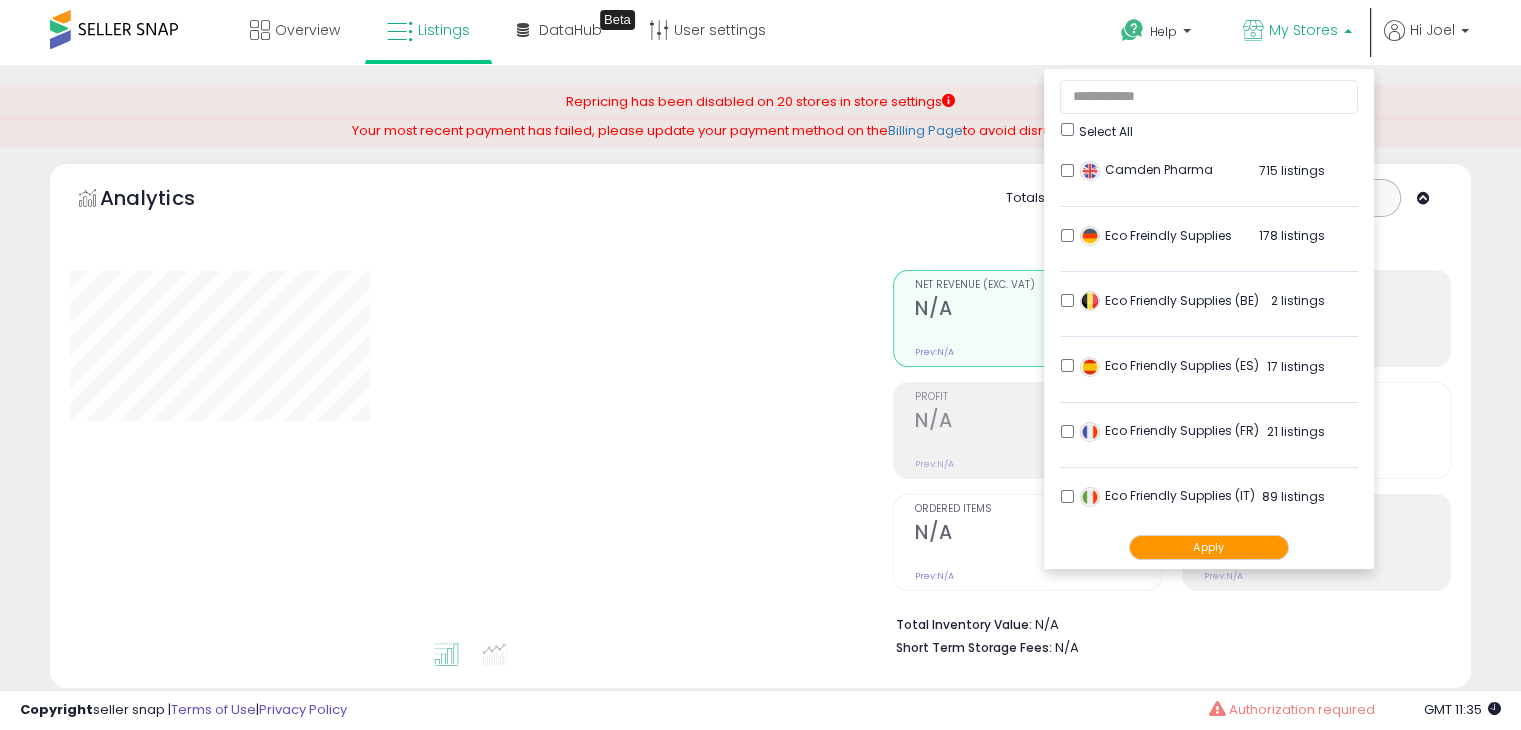click on "Select All" at bounding box center (1209, 105) 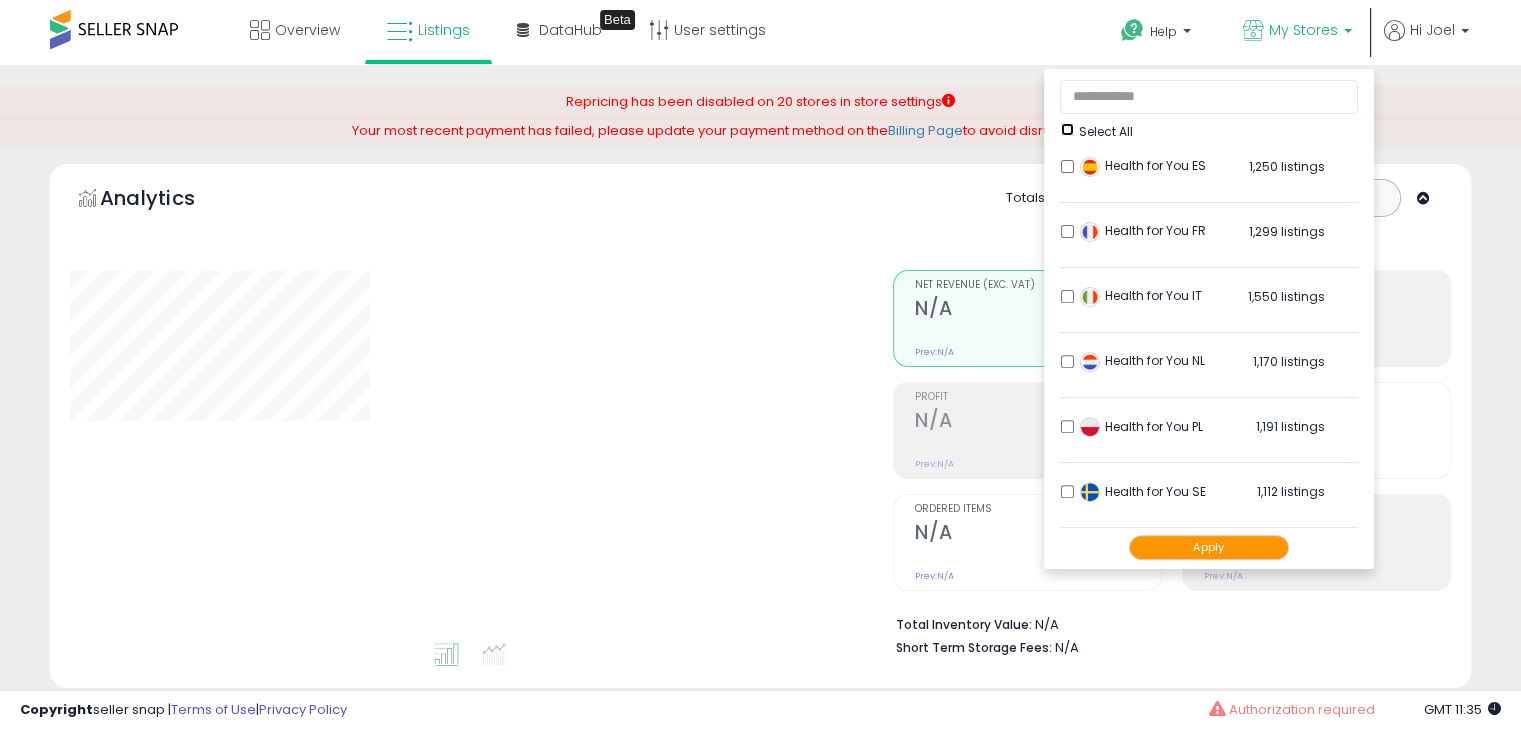 scroll, scrollTop: 700, scrollLeft: 0, axis: vertical 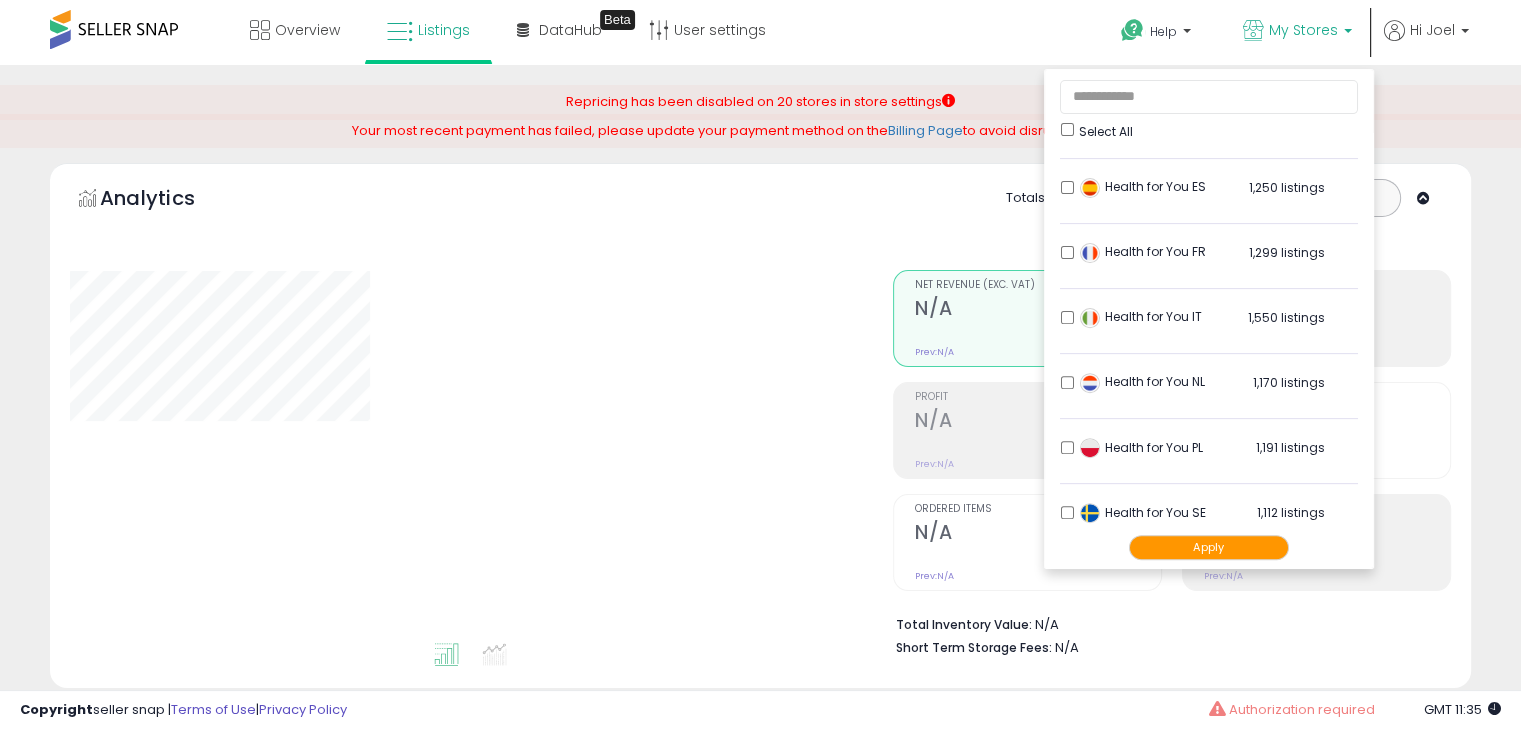 click on "Apply" at bounding box center [1209, 547] 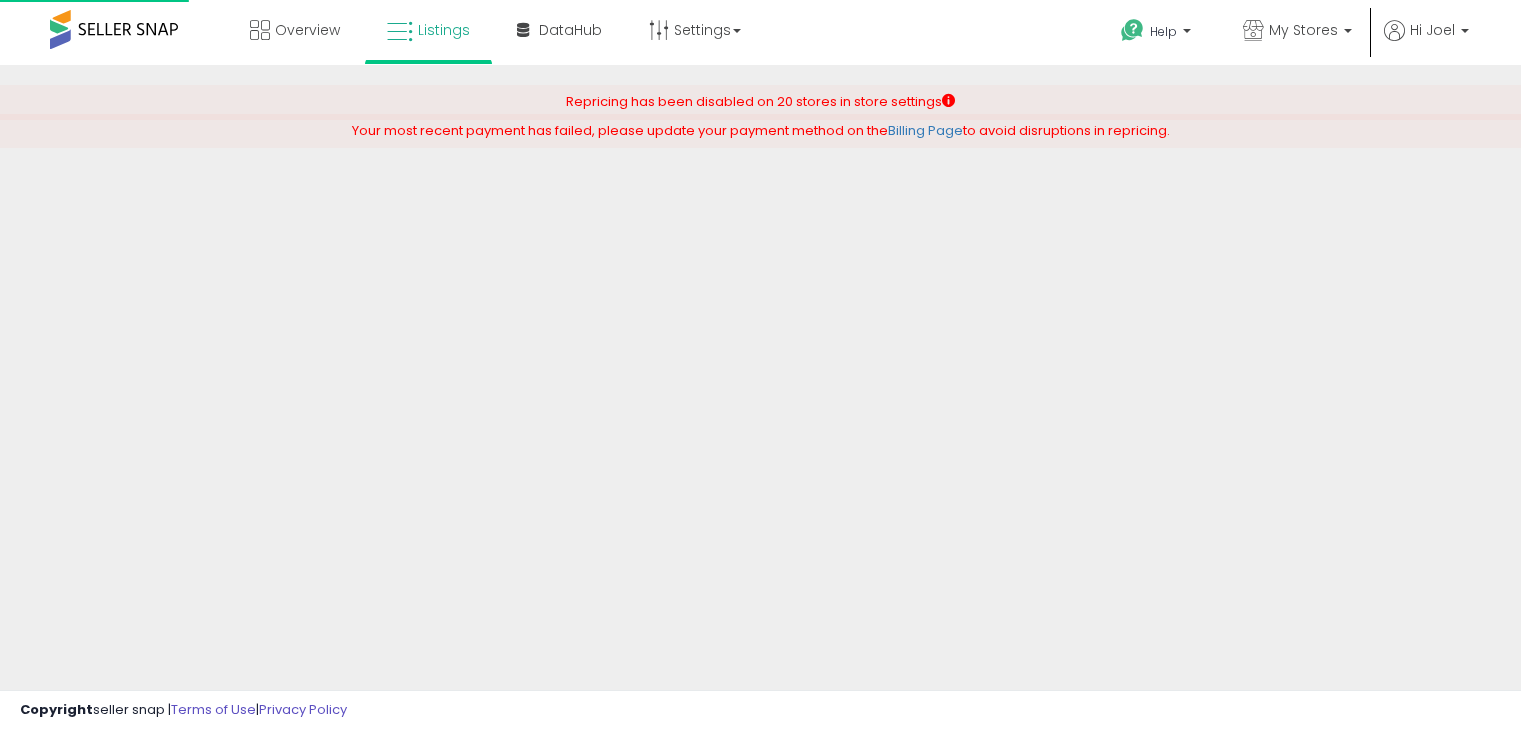 scroll, scrollTop: 0, scrollLeft: 0, axis: both 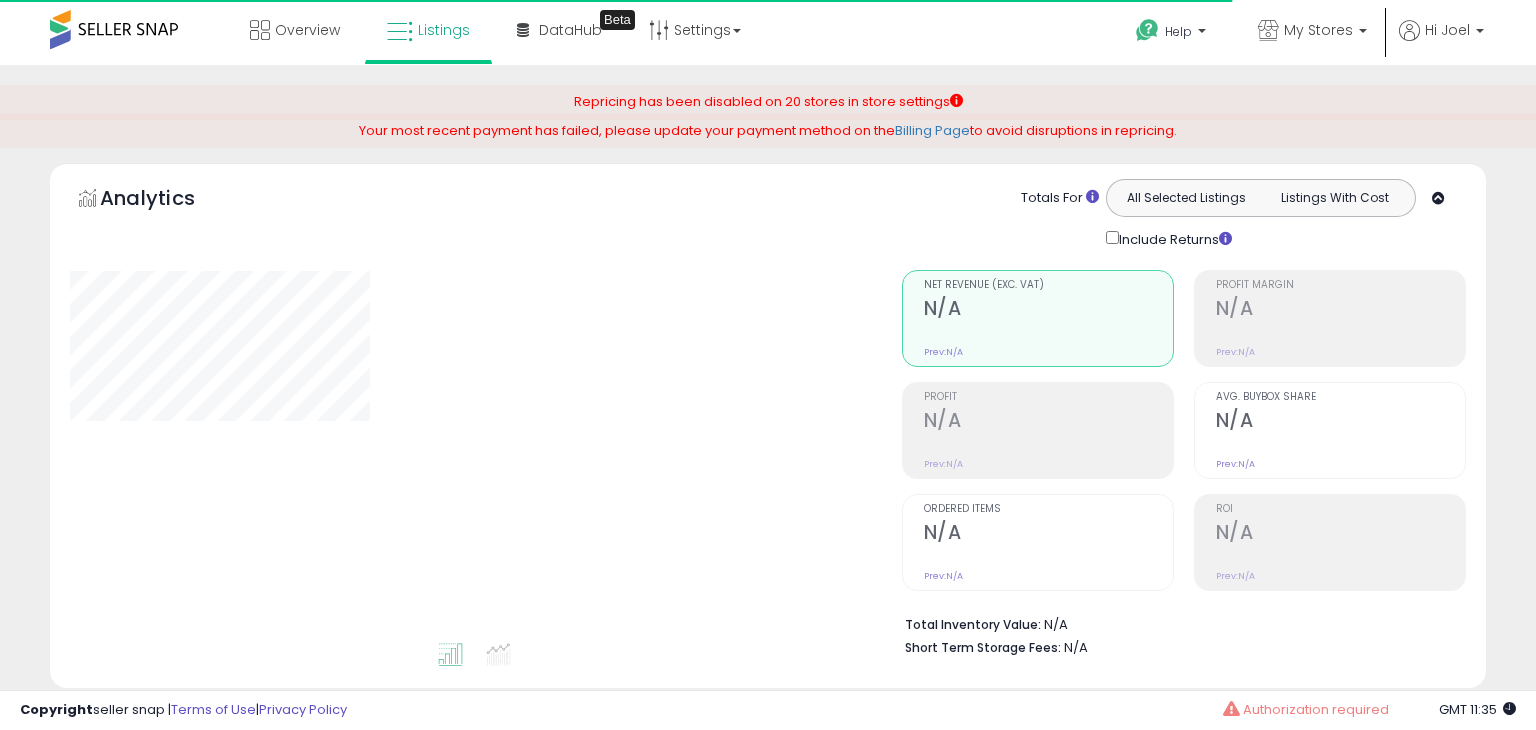 type on "**********" 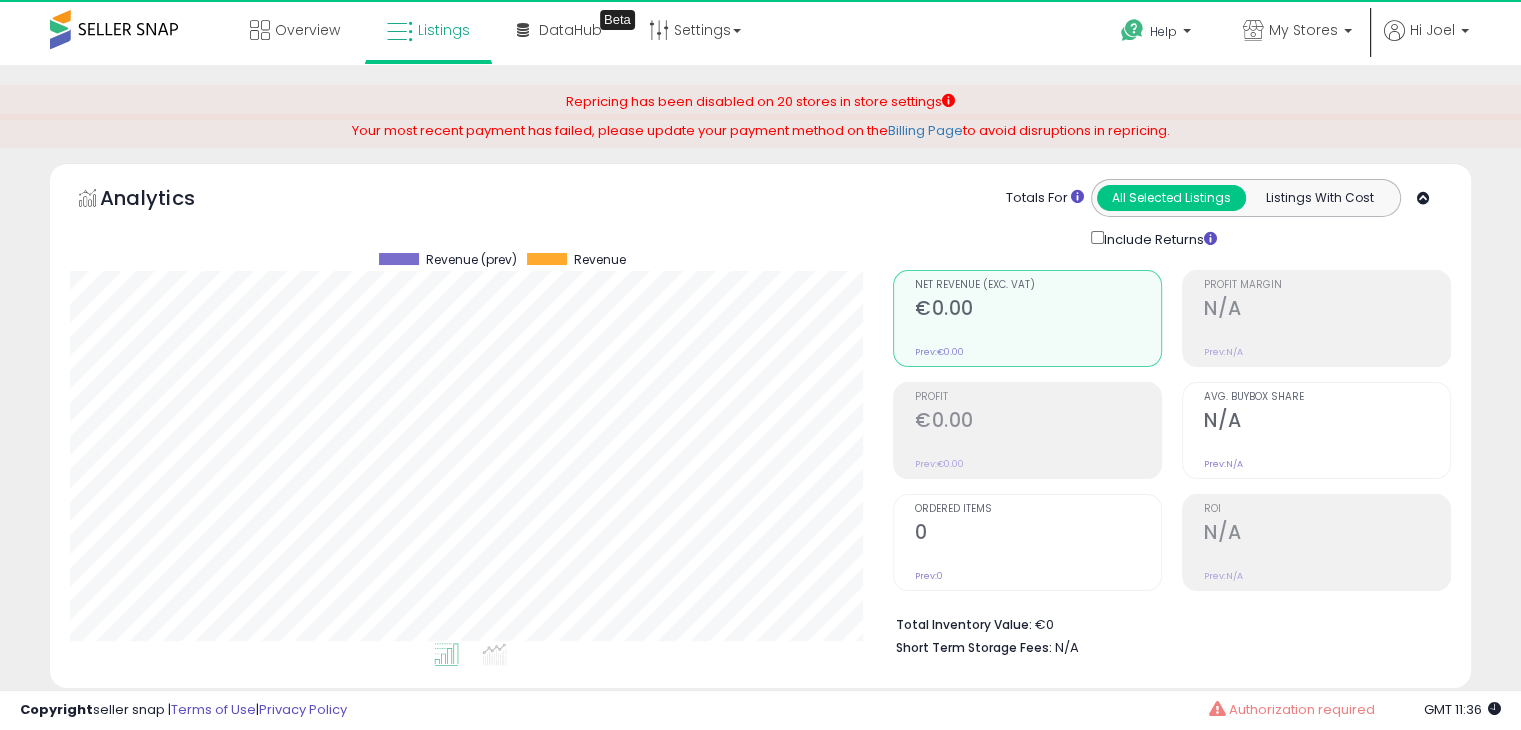 scroll, scrollTop: 999589, scrollLeft: 999176, axis: both 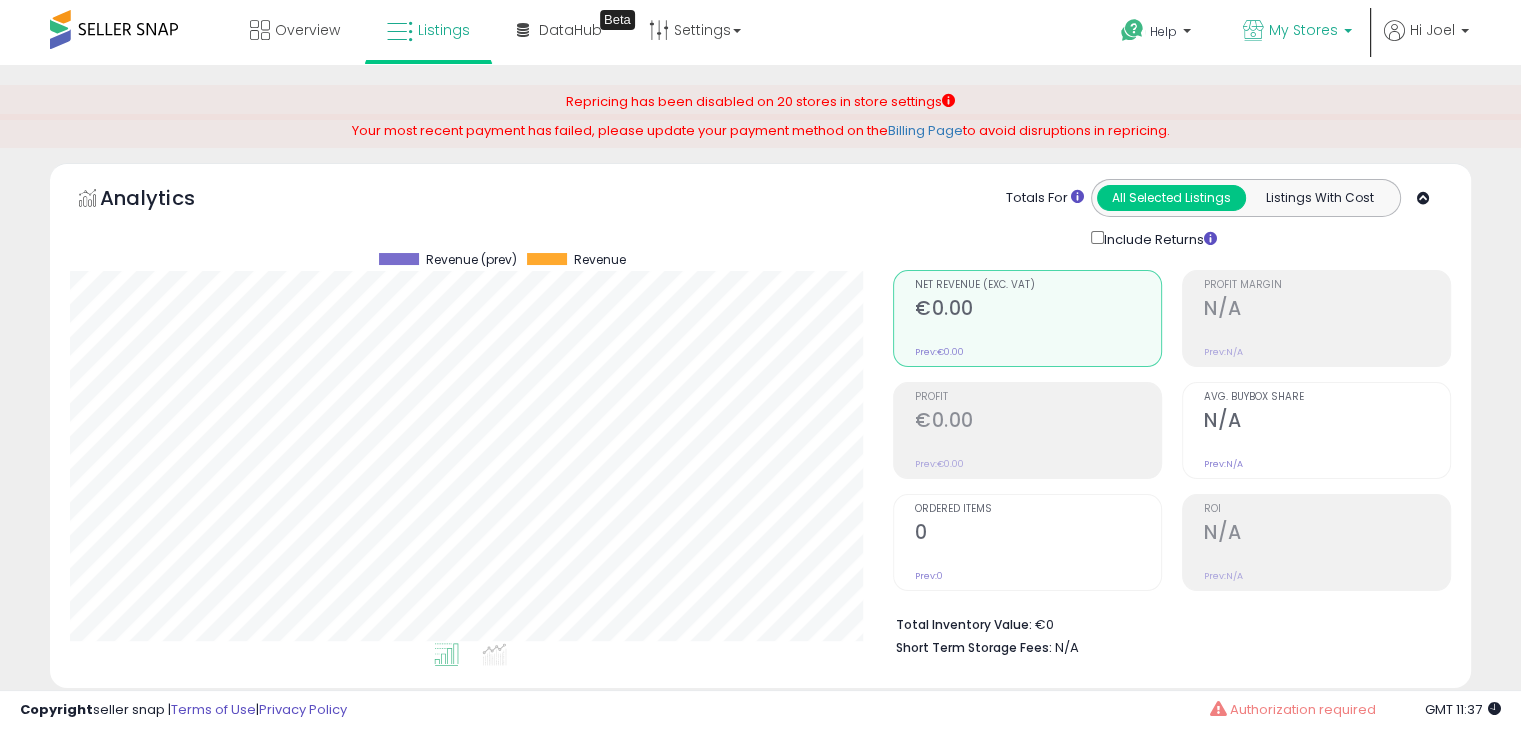 click on "My Stores" at bounding box center (1297, 32) 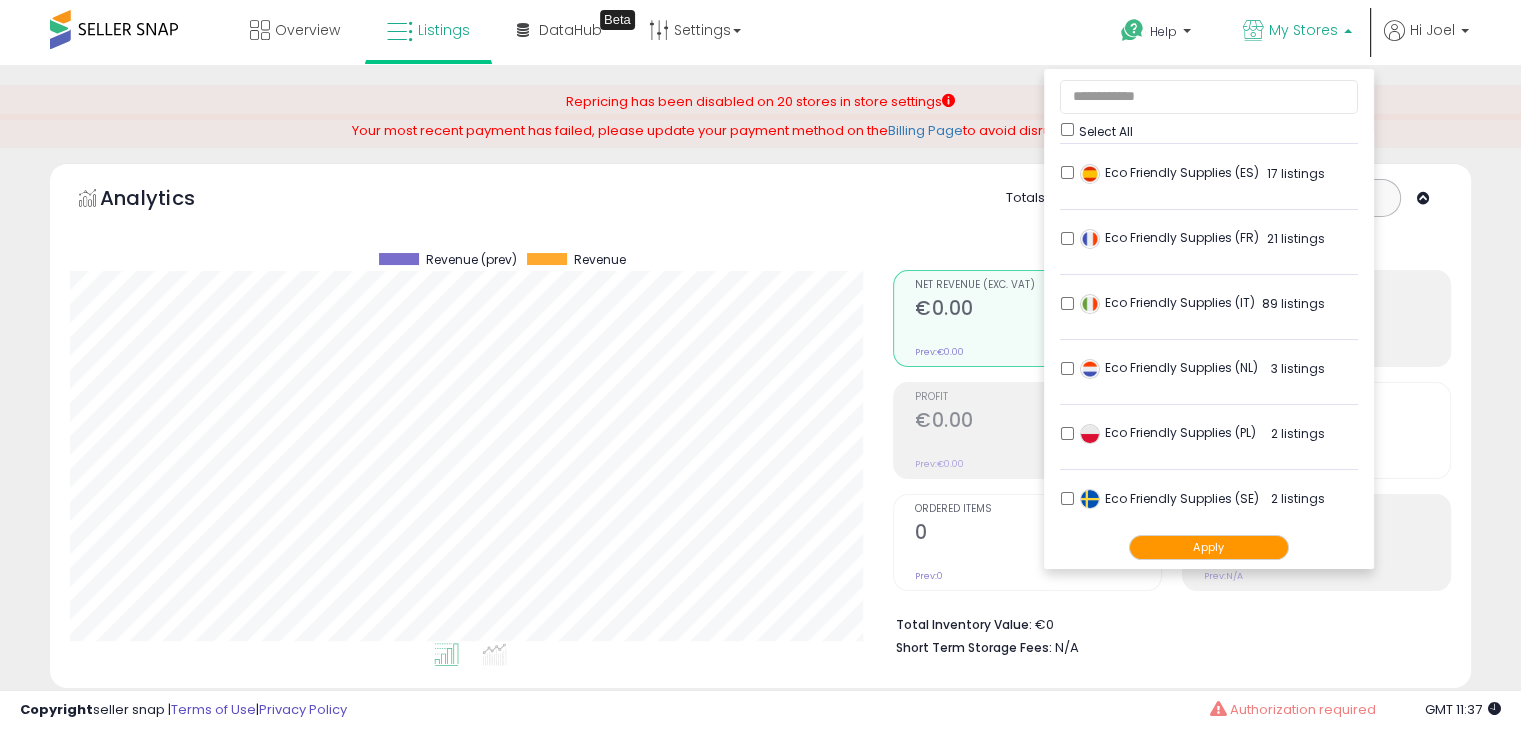 scroll, scrollTop: 116, scrollLeft: 0, axis: vertical 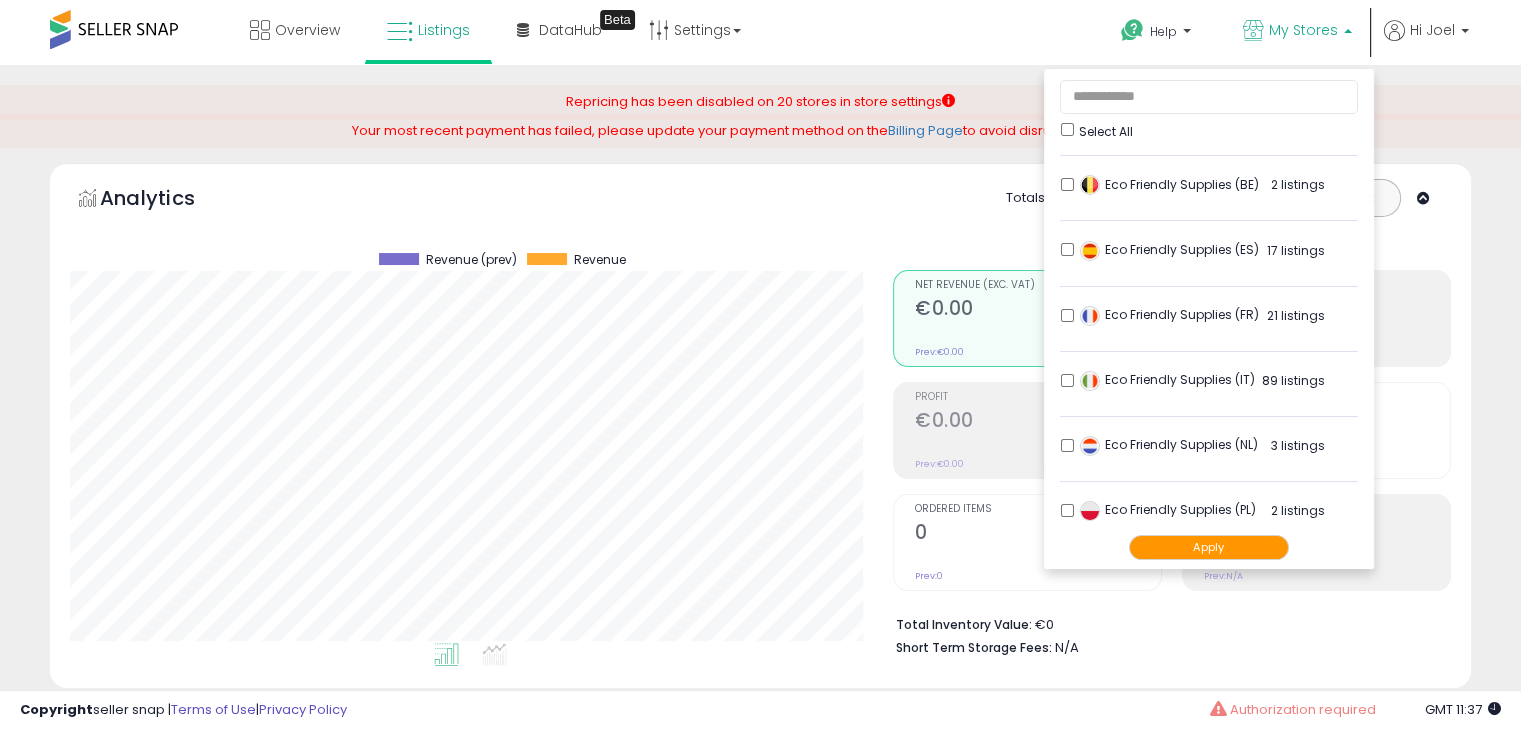 click on "Your most recent payment has failed, please update your payment method on the  Billing Page  to avoid disruptions in repricing." at bounding box center [760, 149] 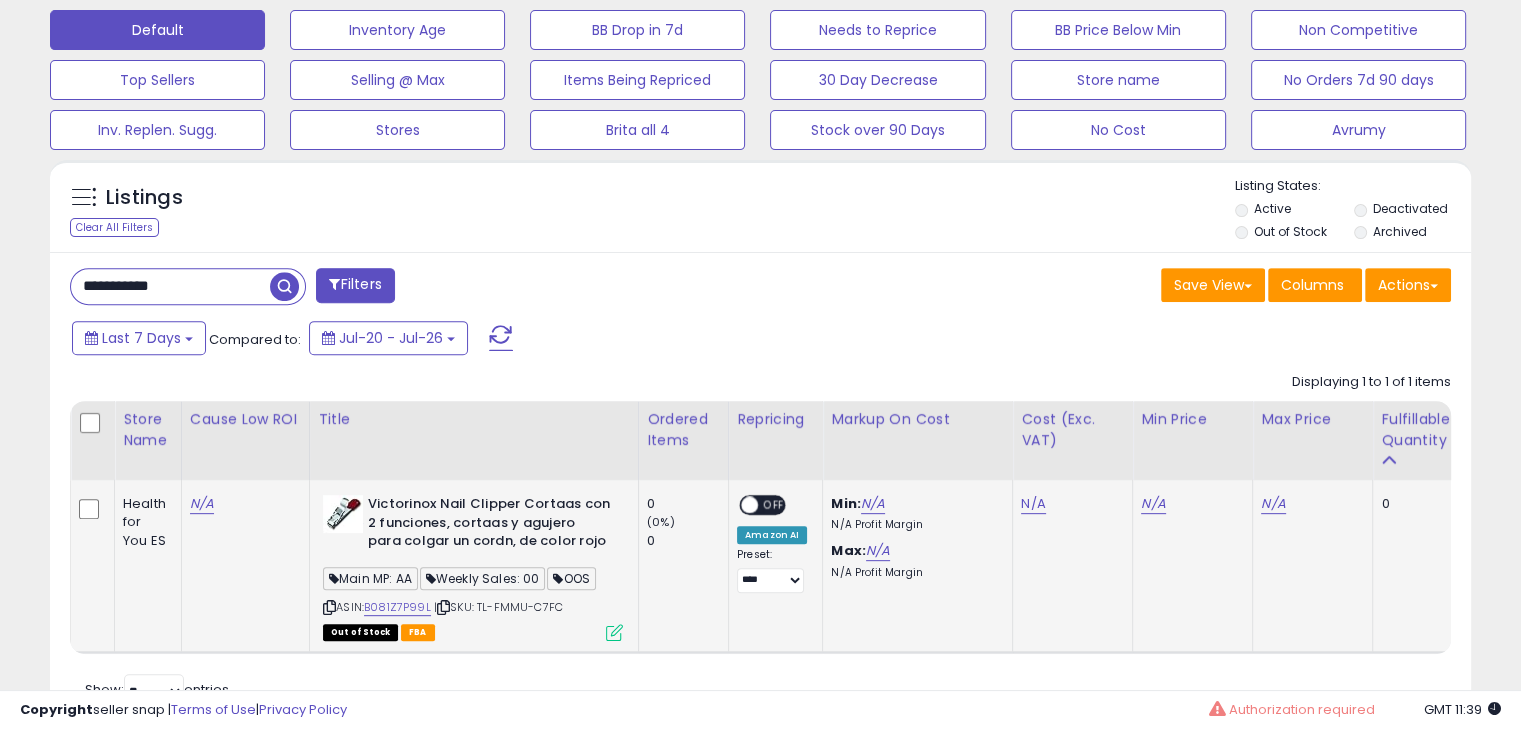 scroll, scrollTop: 789, scrollLeft: 0, axis: vertical 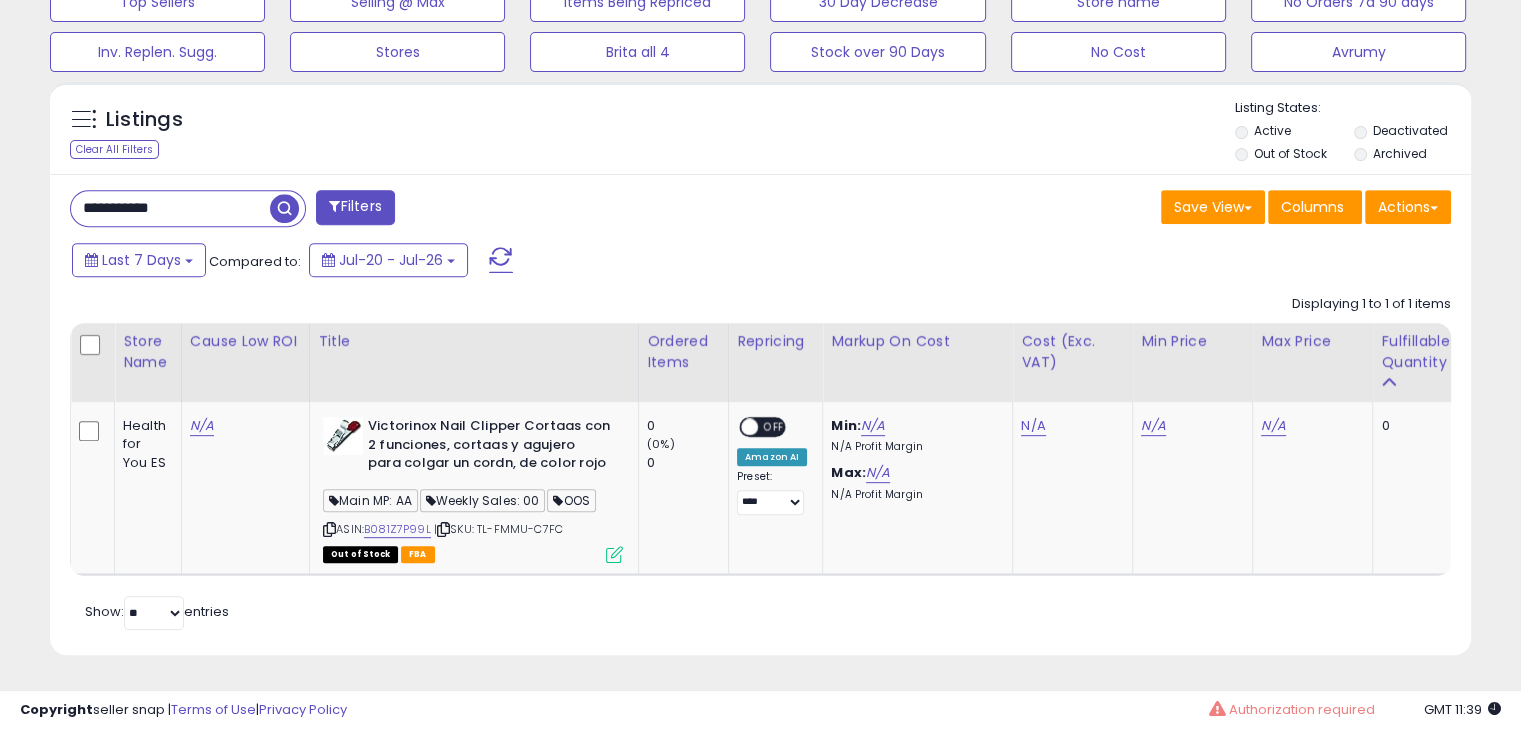 click on "**********" at bounding box center (170, 208) 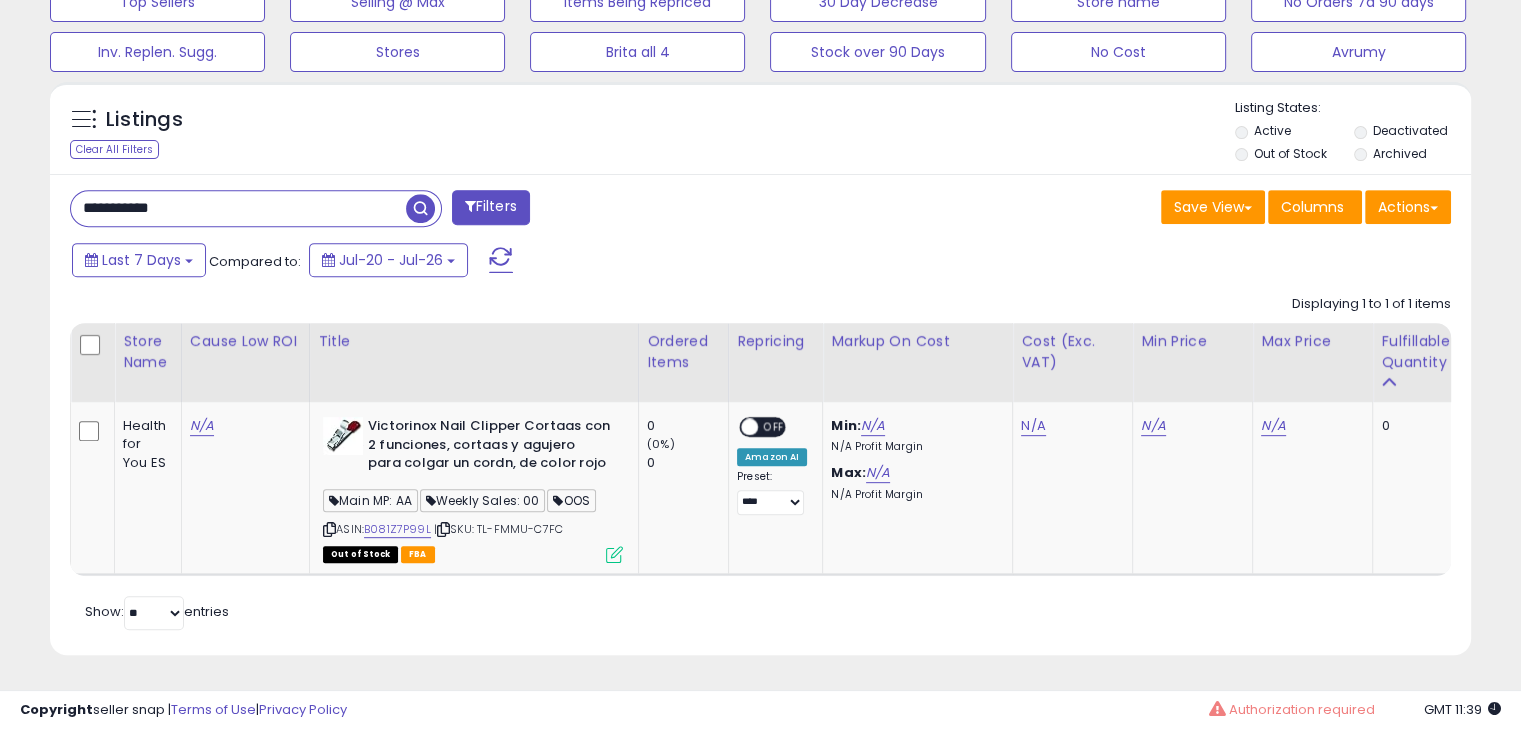 click on "**********" at bounding box center [238, 208] 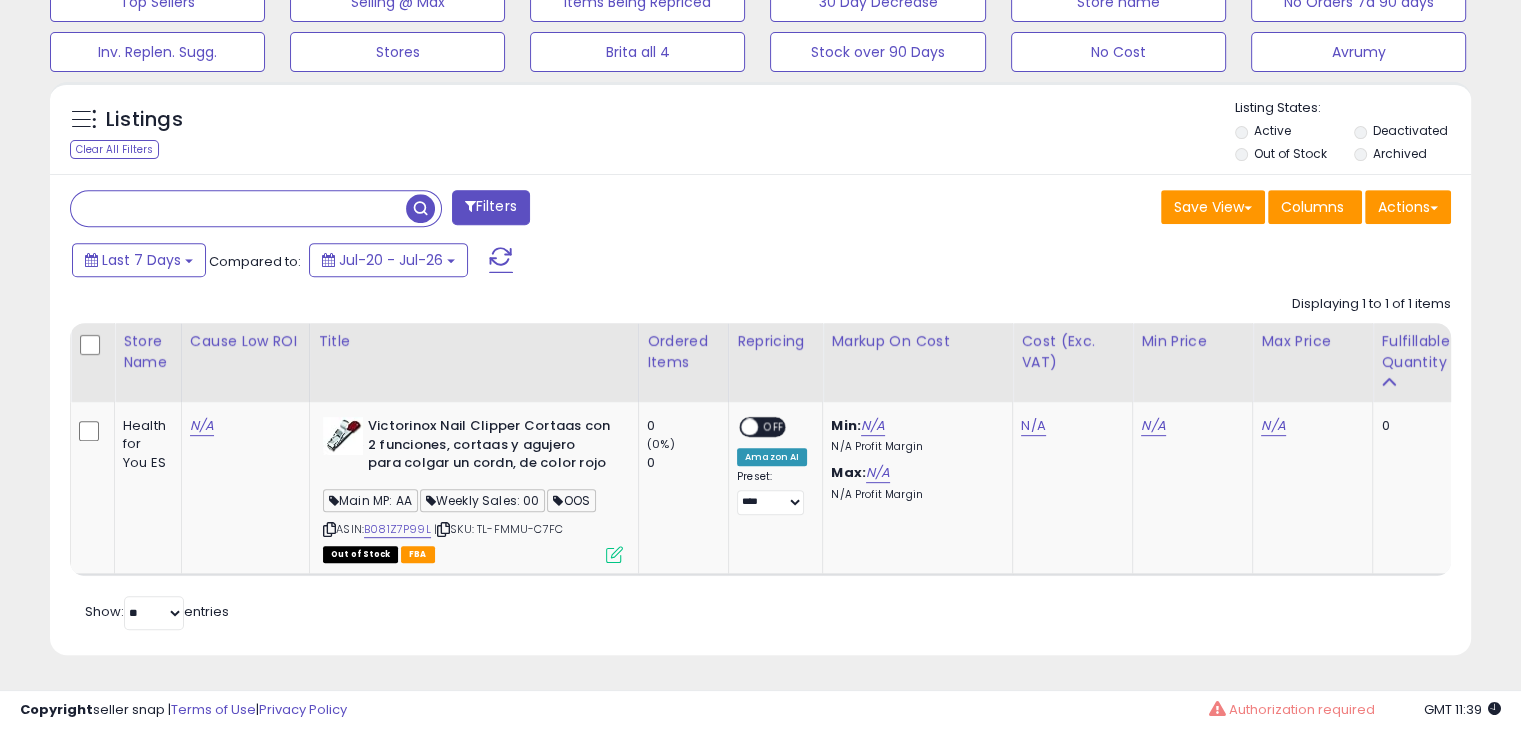 click at bounding box center (238, 208) 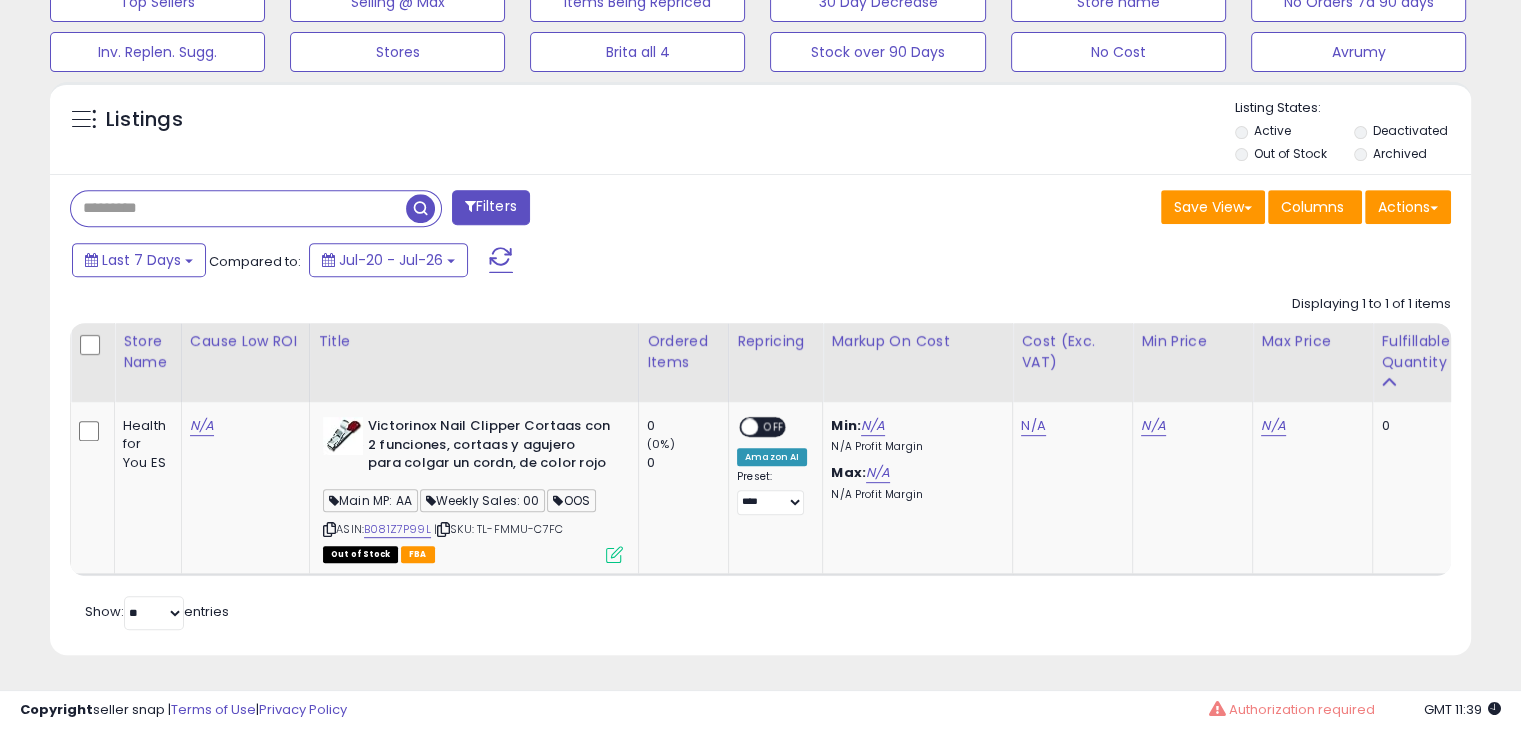 paste on "**********" 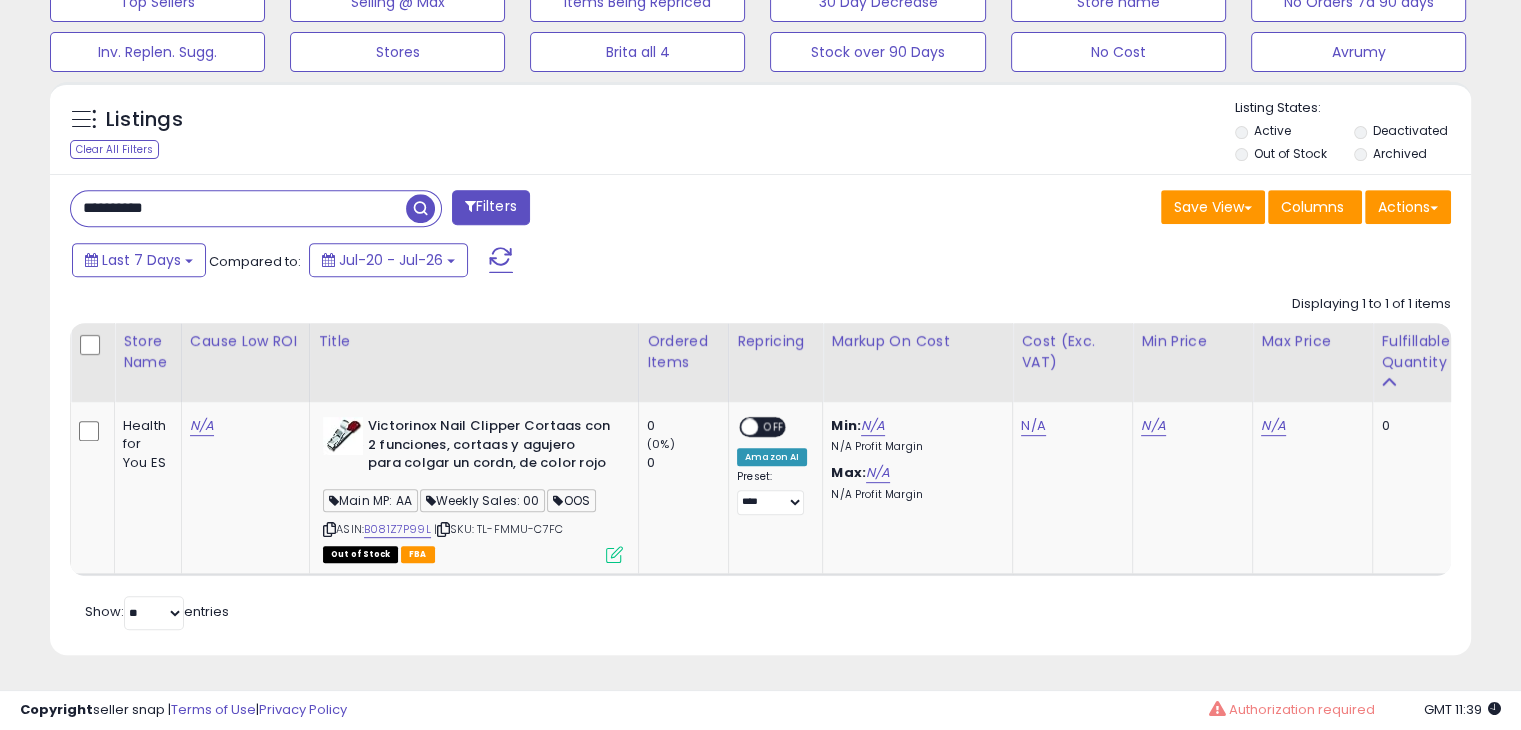 type on "**********" 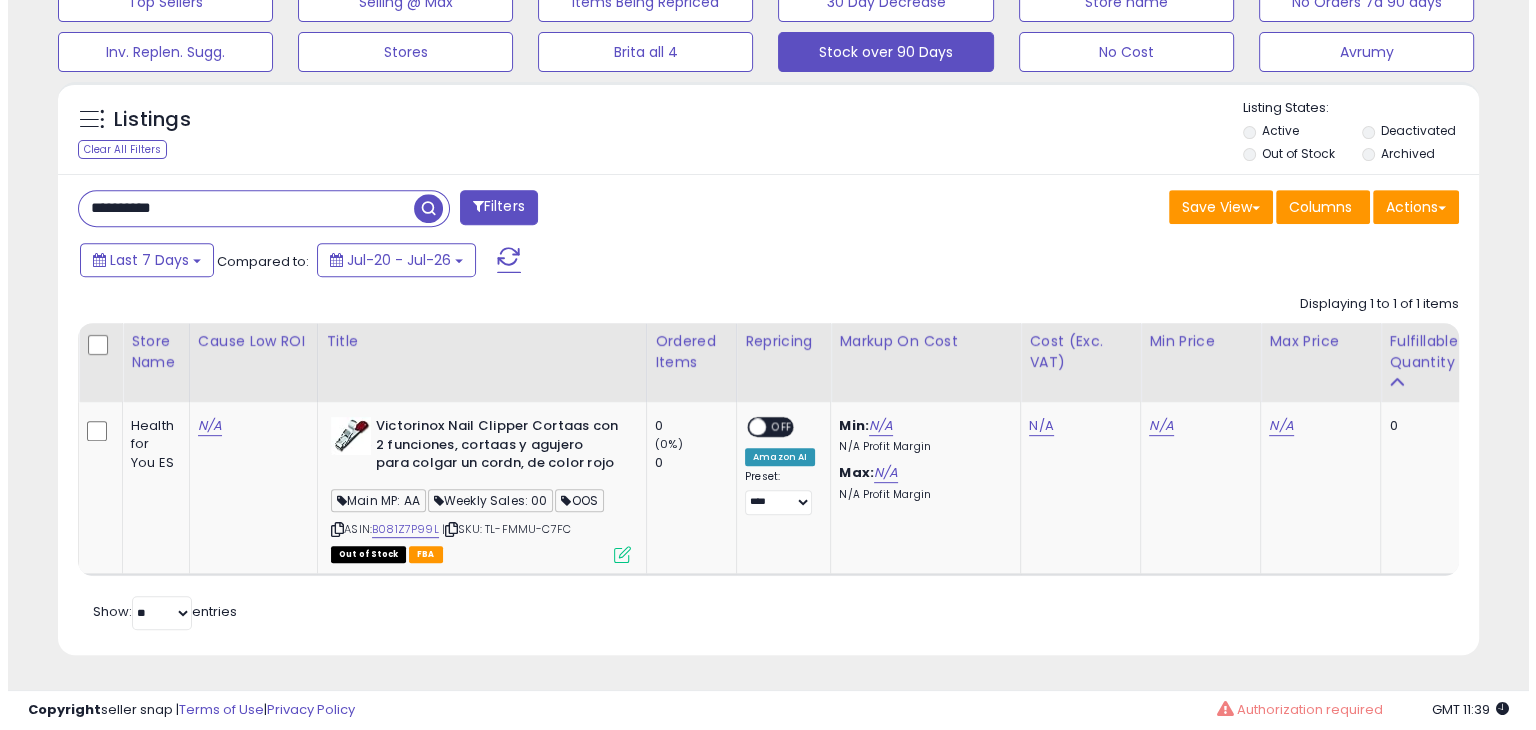 scroll, scrollTop: 617, scrollLeft: 0, axis: vertical 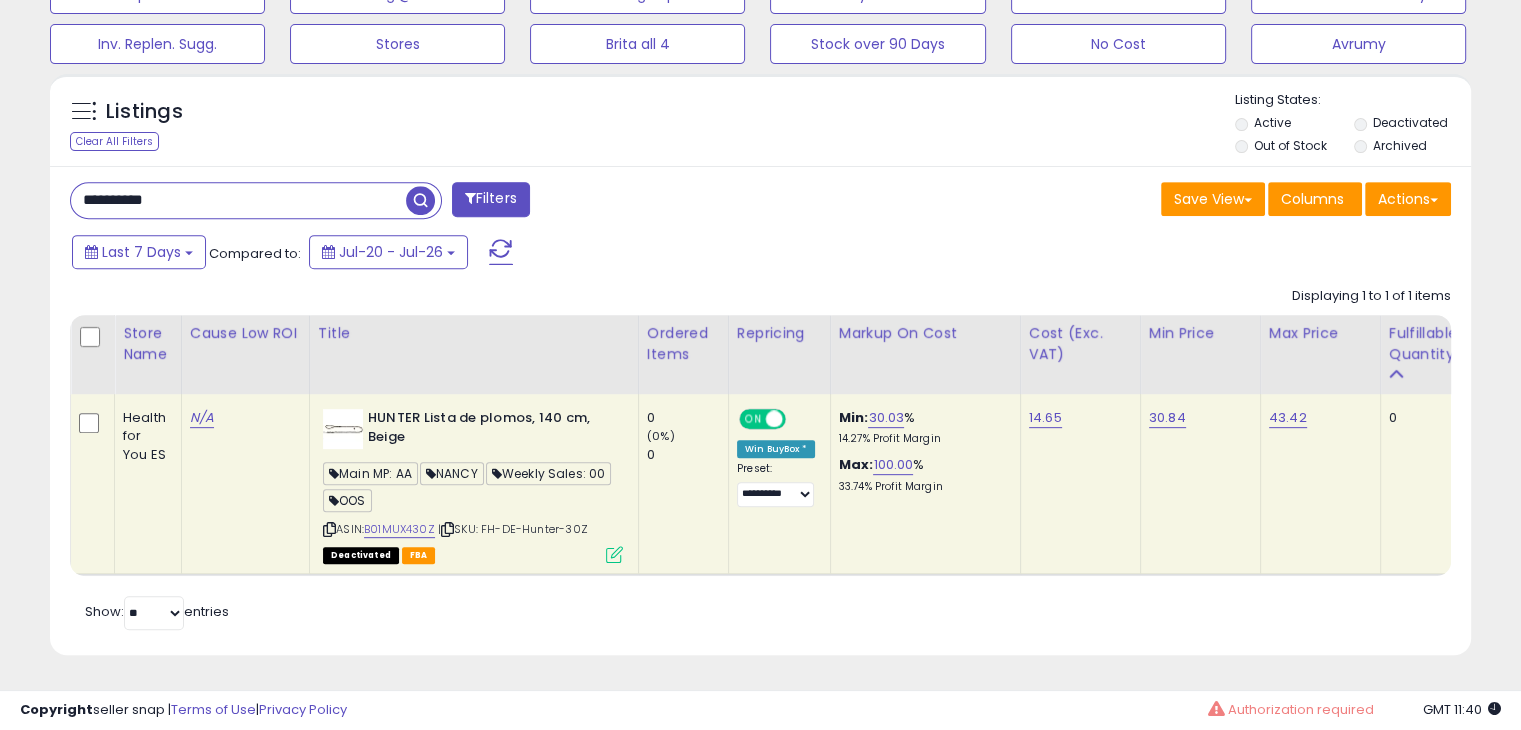 type 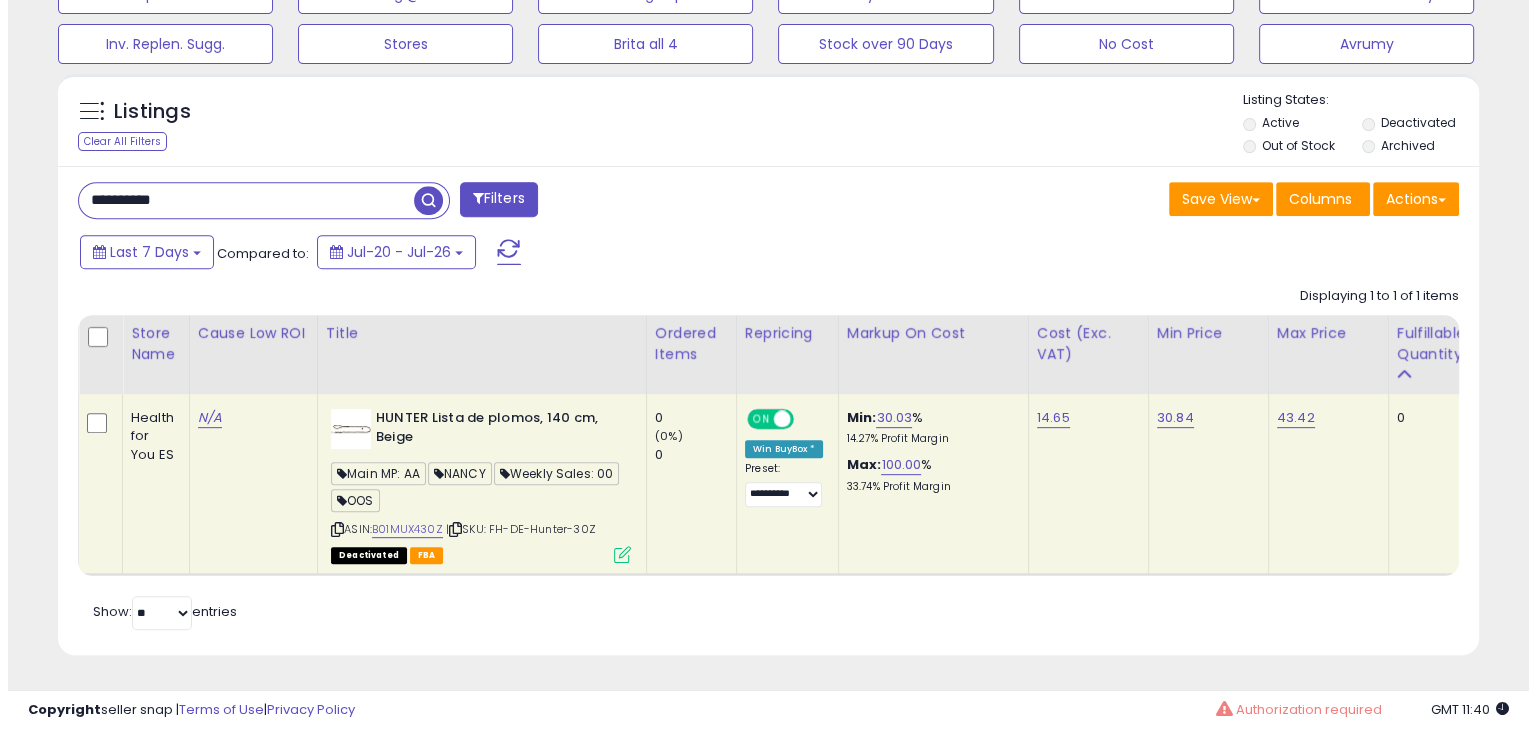 scroll, scrollTop: 999589, scrollLeft: 999168, axis: both 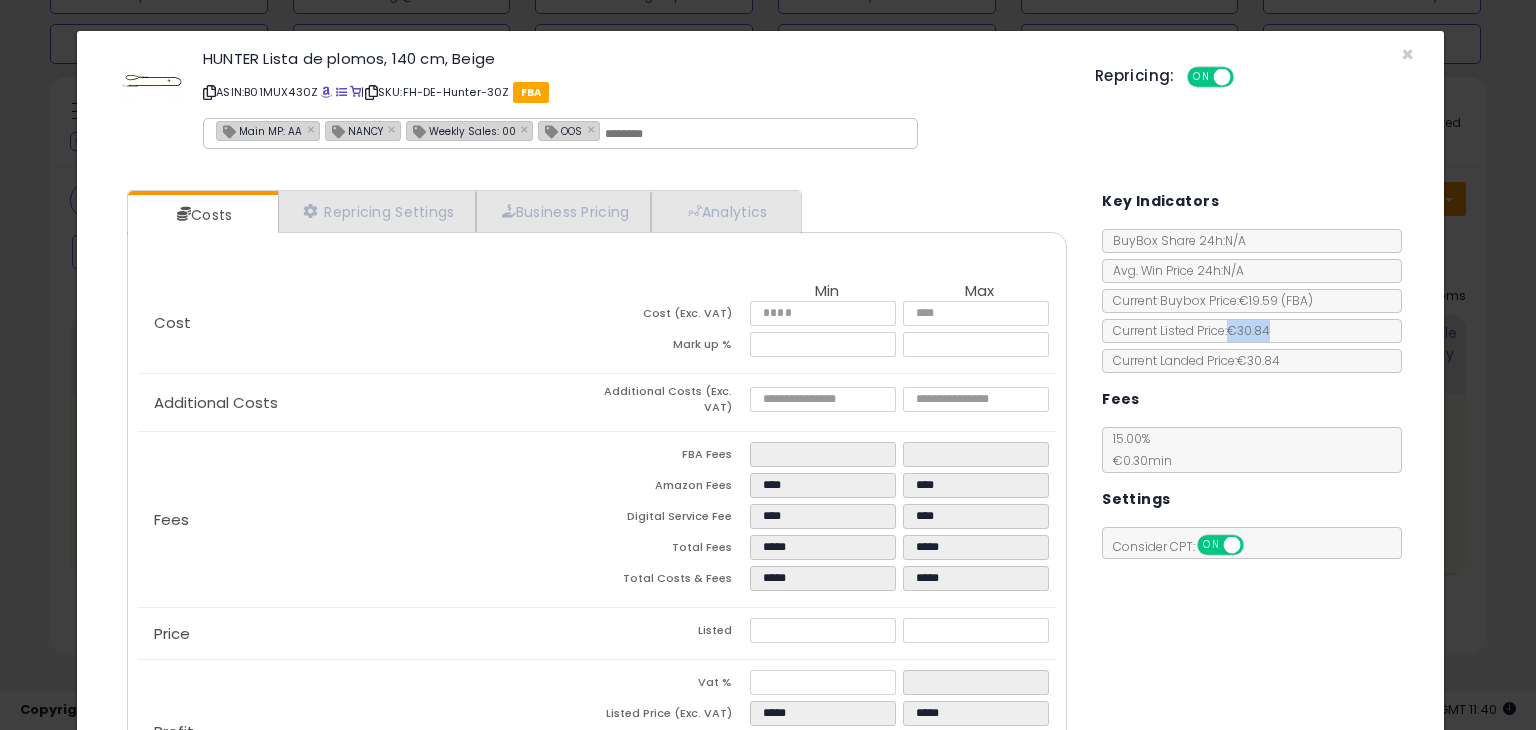 copy on "€30.84" 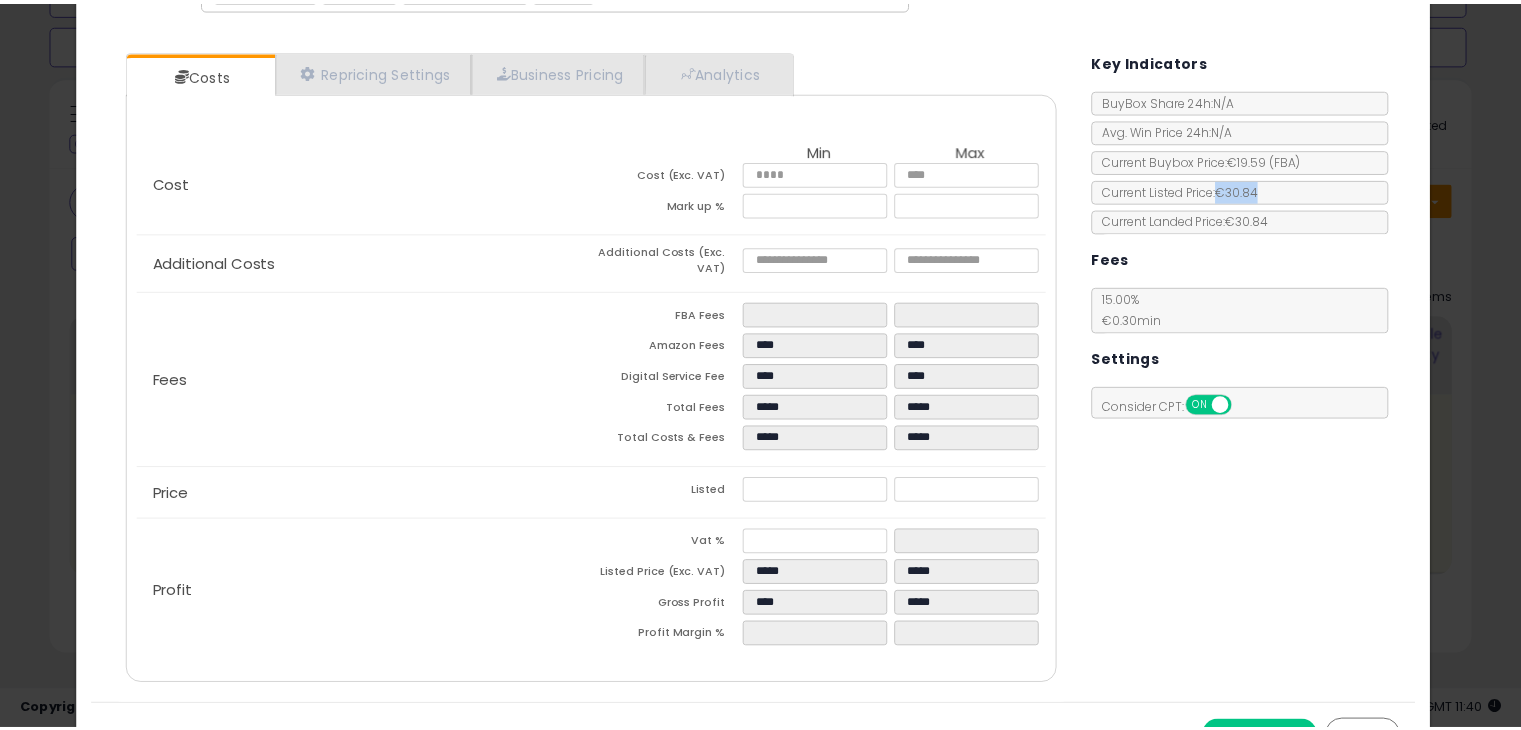 scroll, scrollTop: 178, scrollLeft: 0, axis: vertical 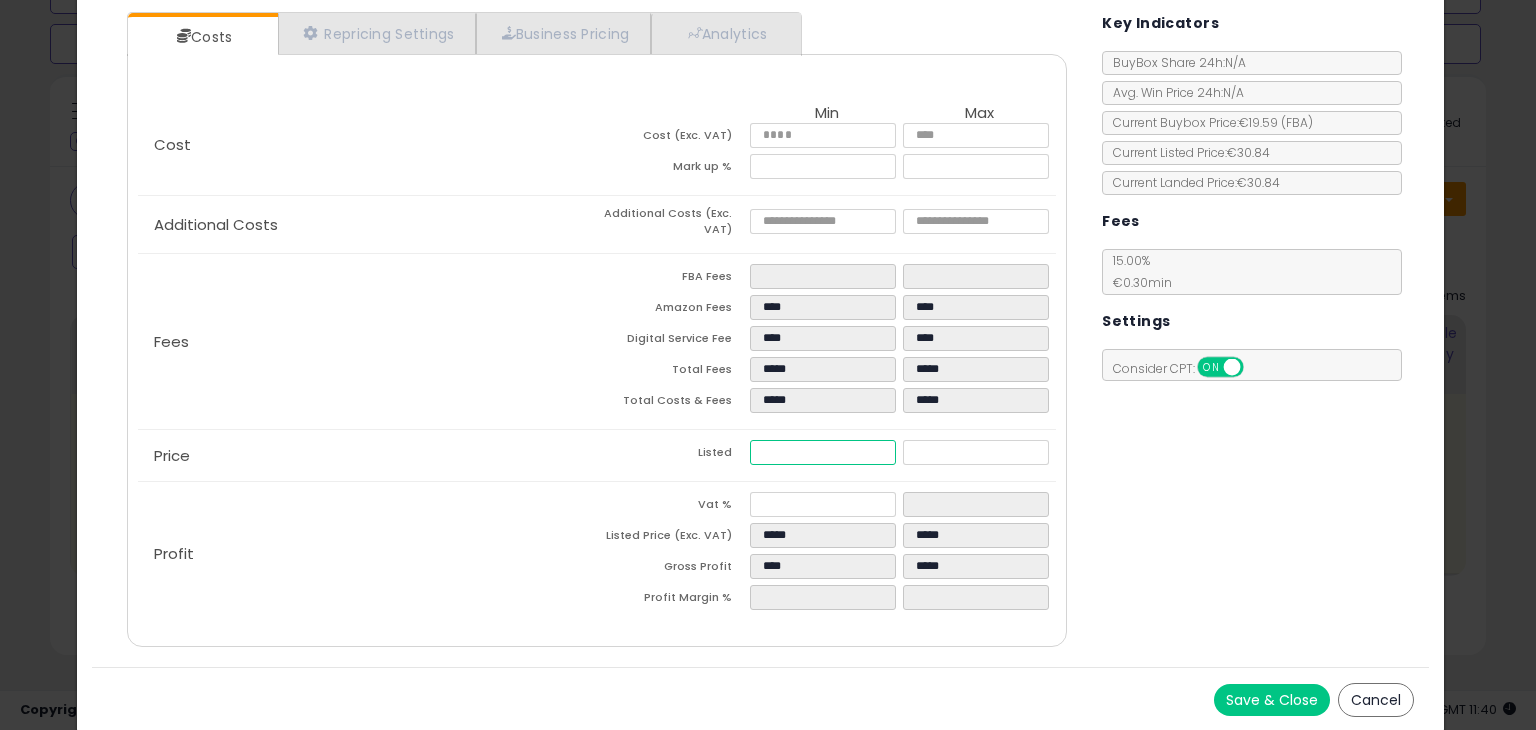 drag, startPoint x: 752, startPoint y: 449, endPoint x: 802, endPoint y: 453, distance: 50.159744 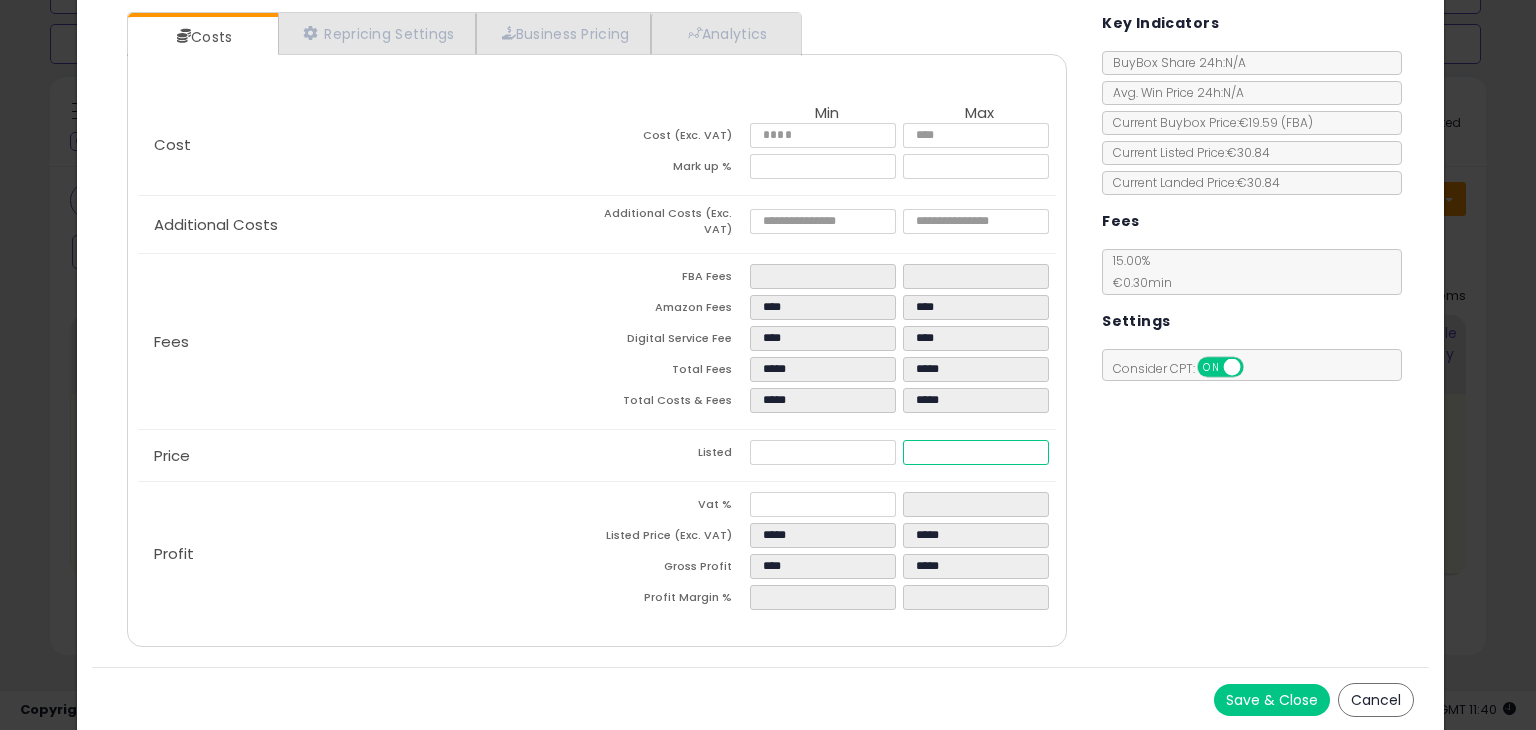 drag, startPoint x: 902, startPoint y: 445, endPoint x: 952, endPoint y: 449, distance: 50.159744 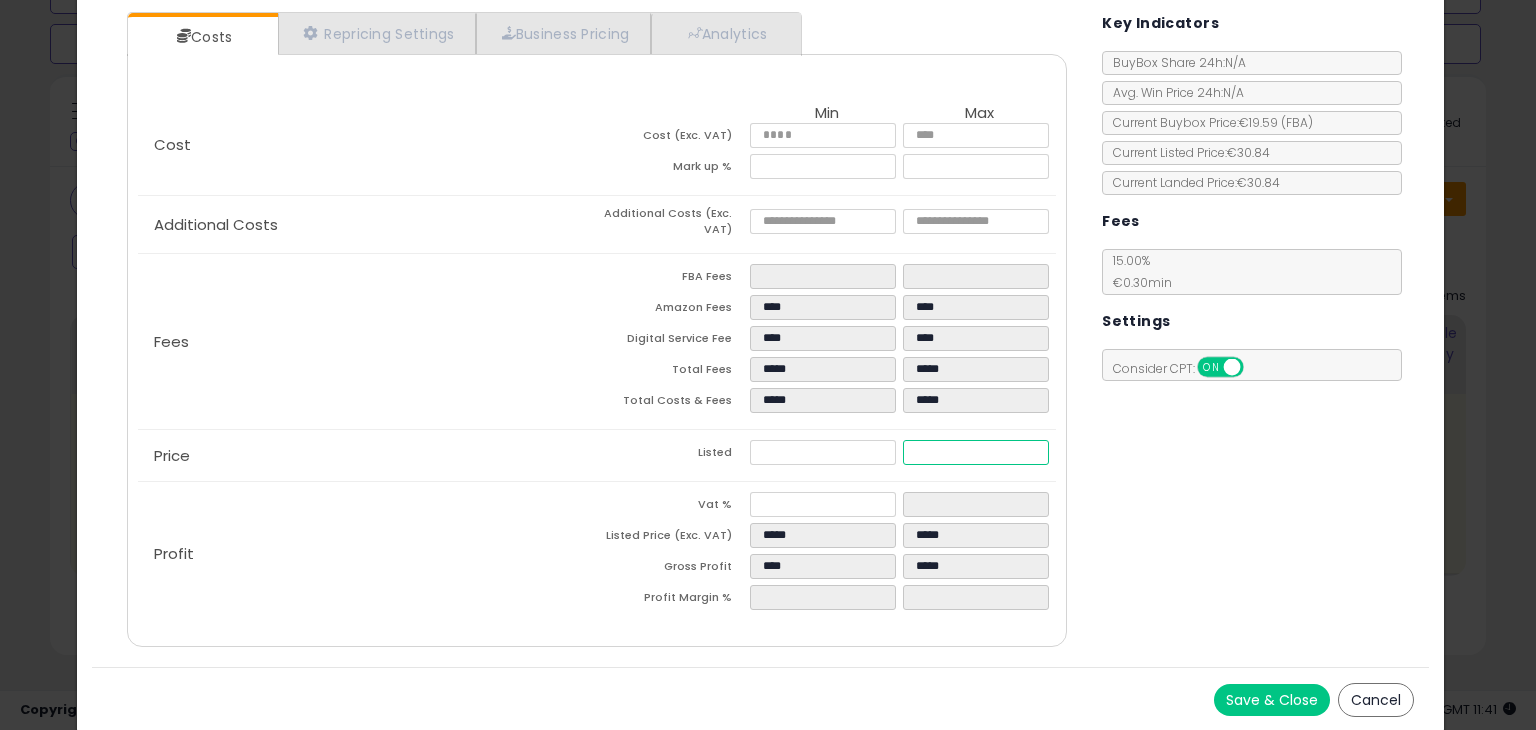 type on "****" 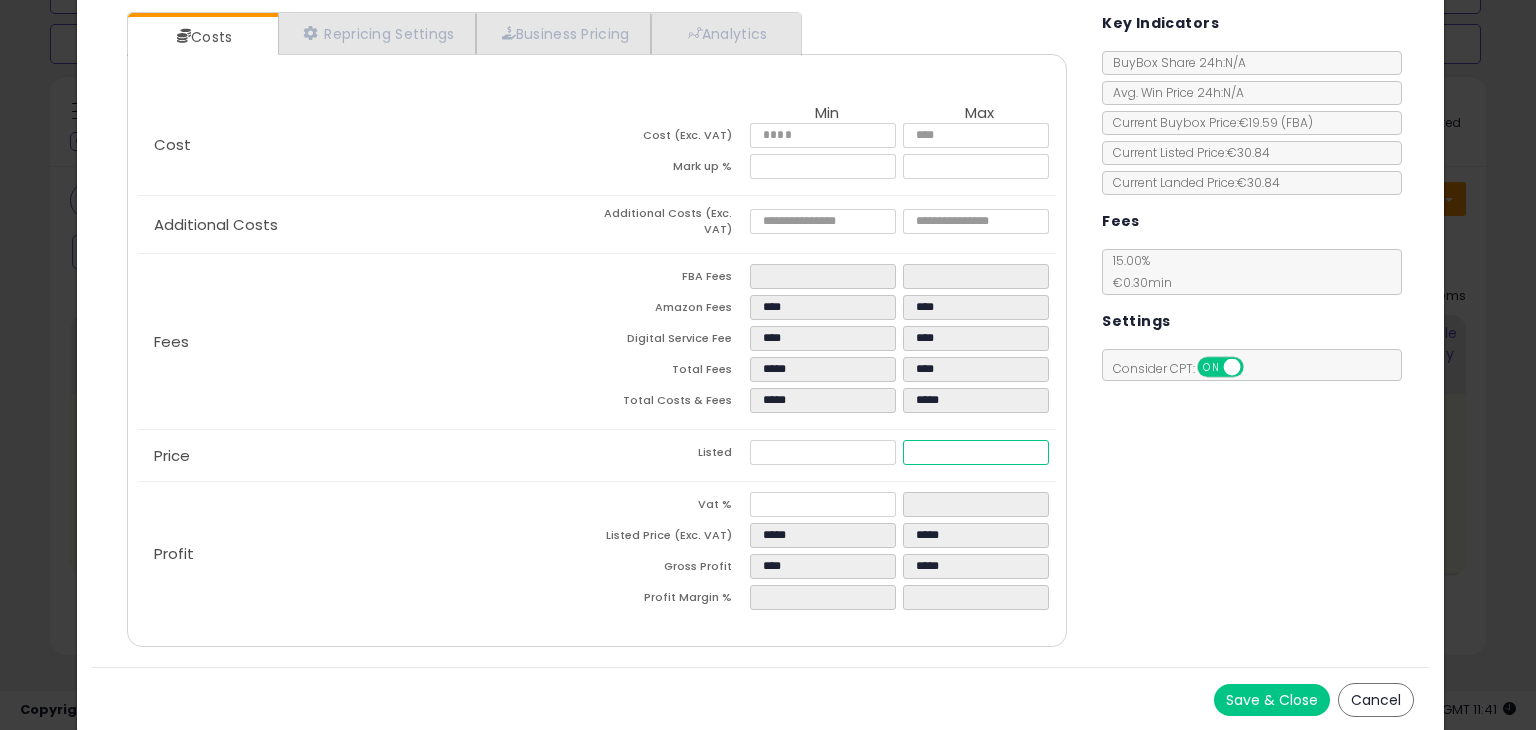 type on "****" 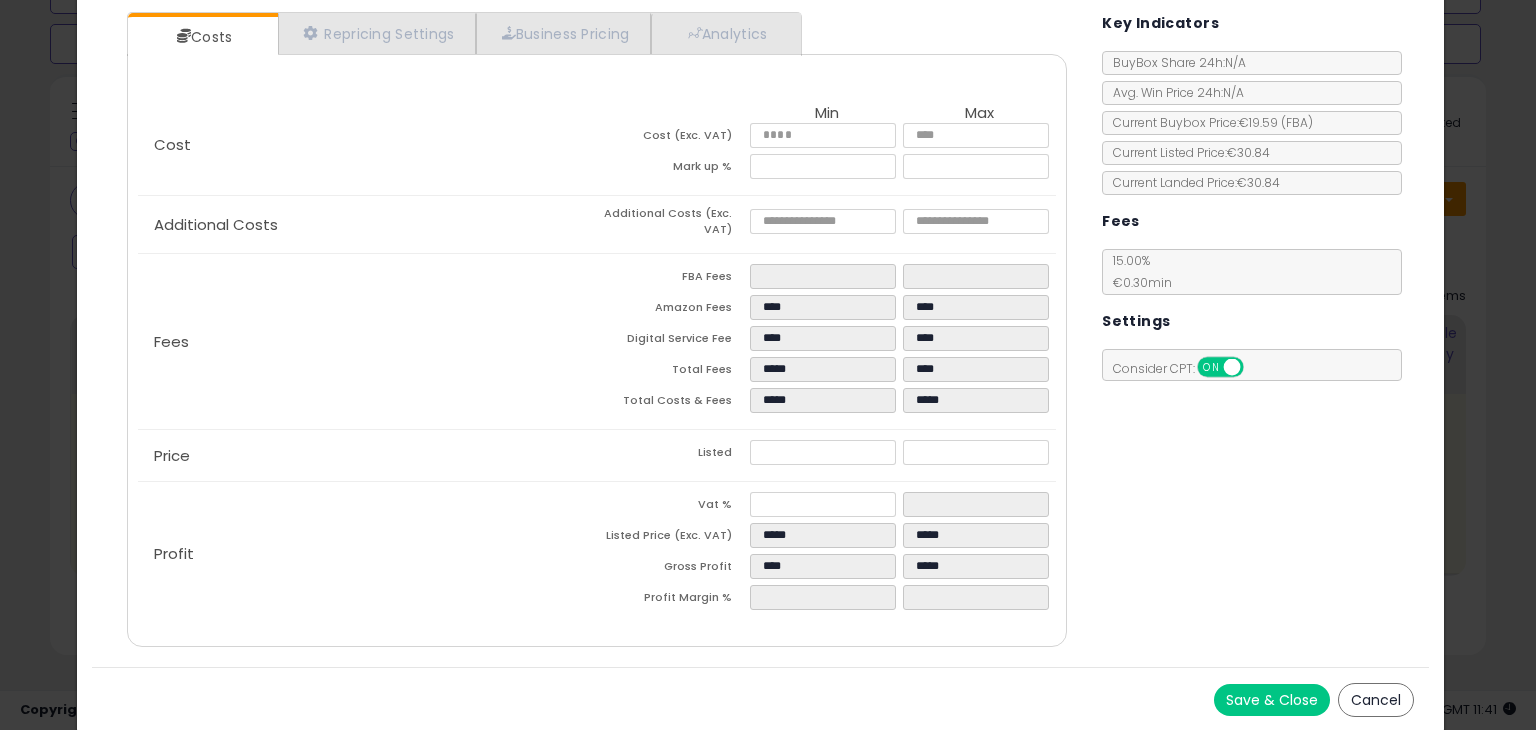 type on "******" 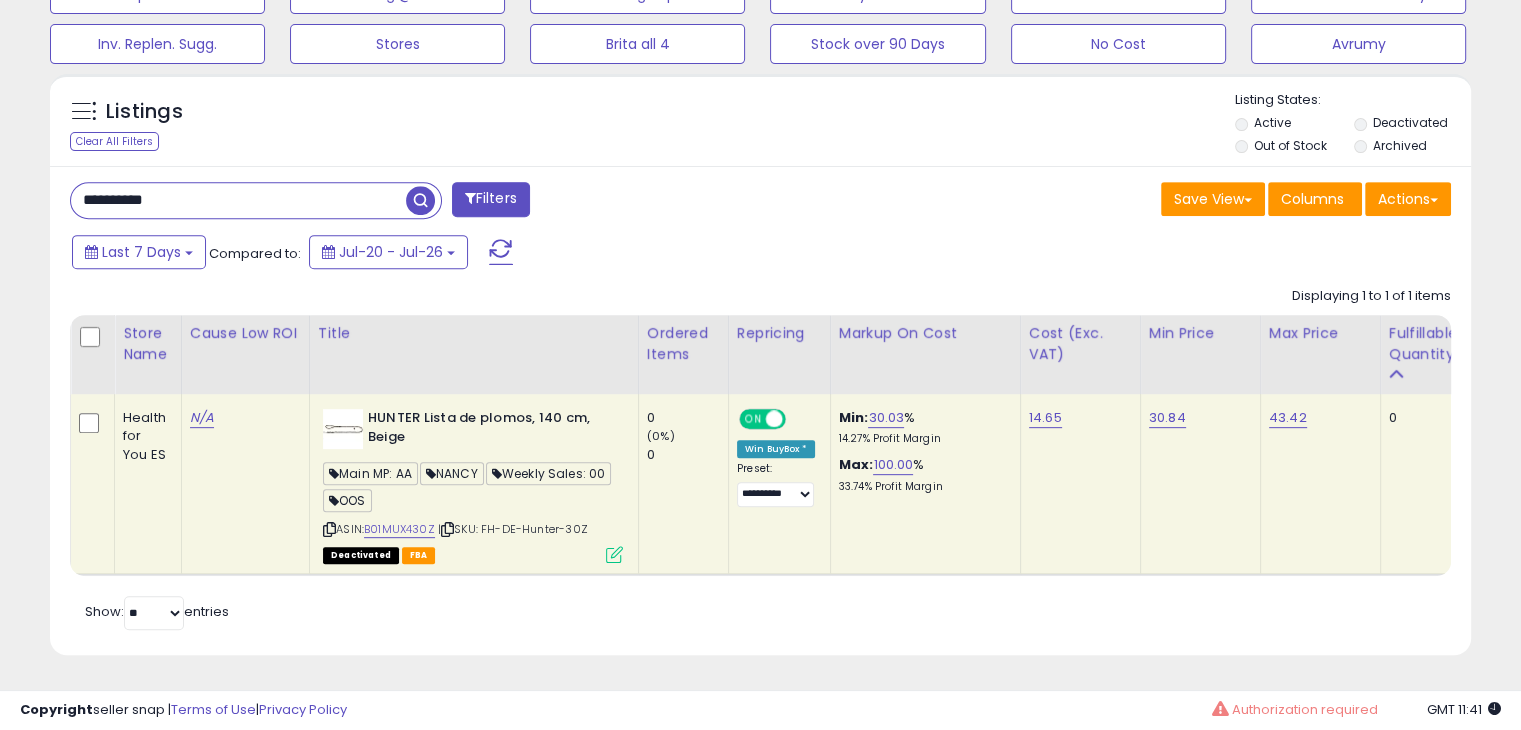 scroll, scrollTop: 409, scrollLeft: 822, axis: both 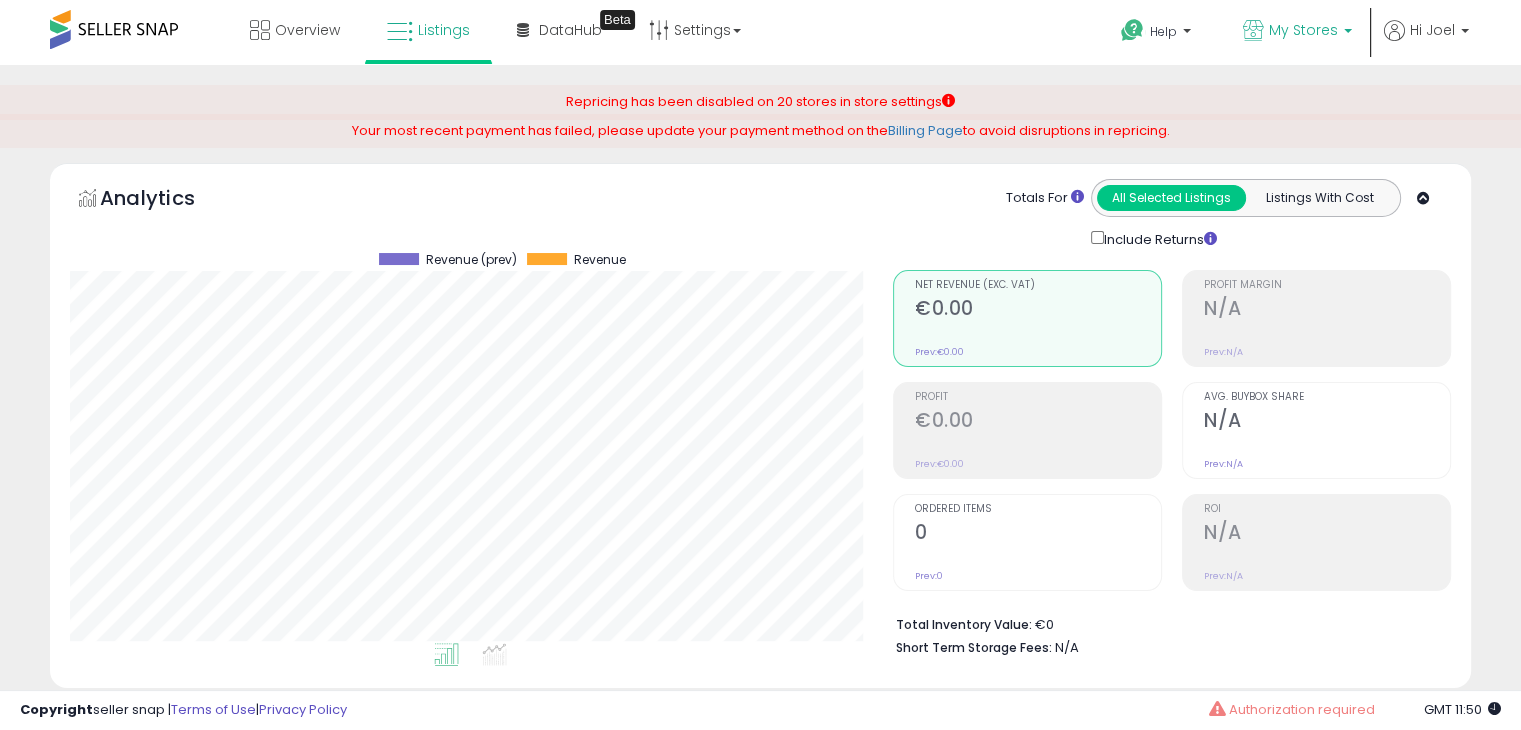 click on "My Stores" at bounding box center [1303, 30] 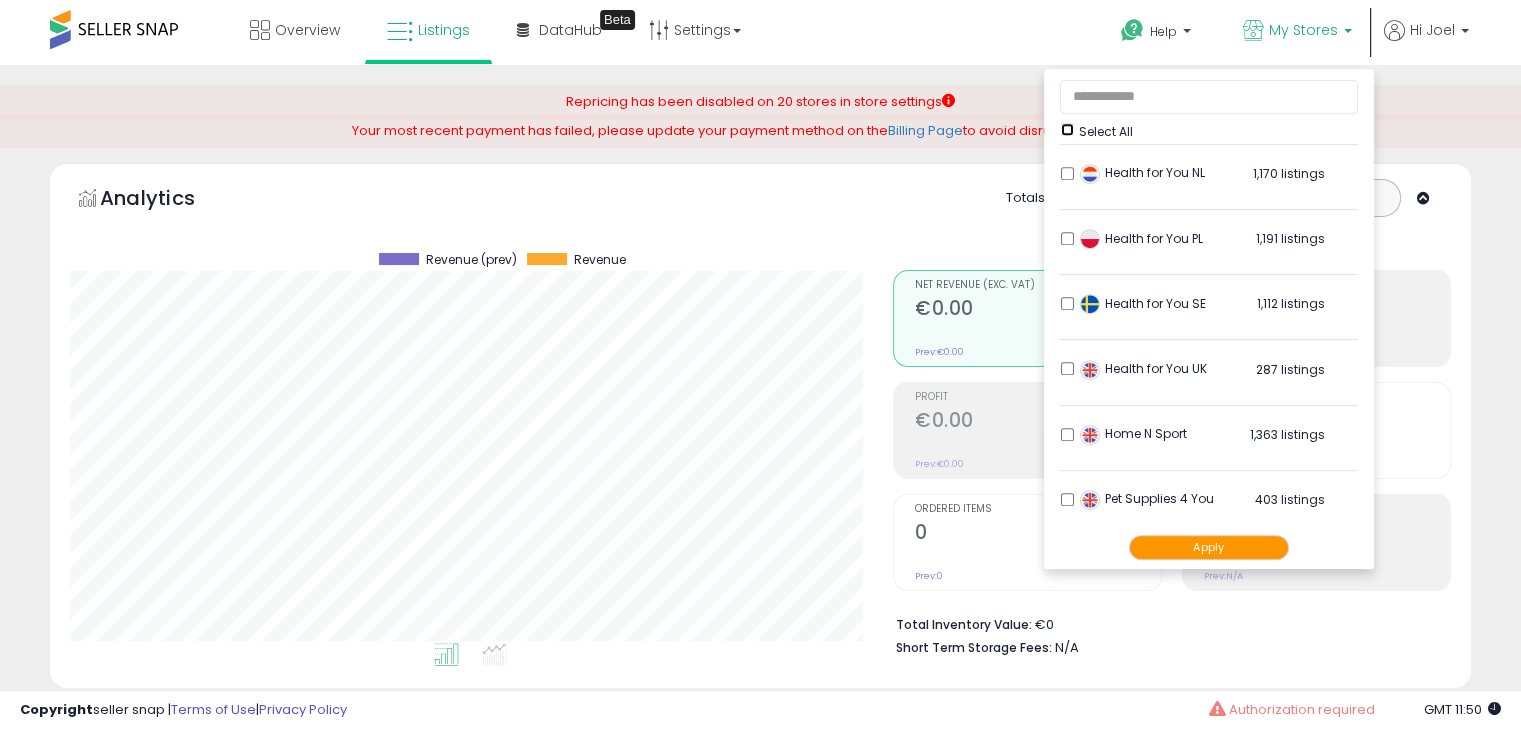 scroll, scrollTop: 916, scrollLeft: 0, axis: vertical 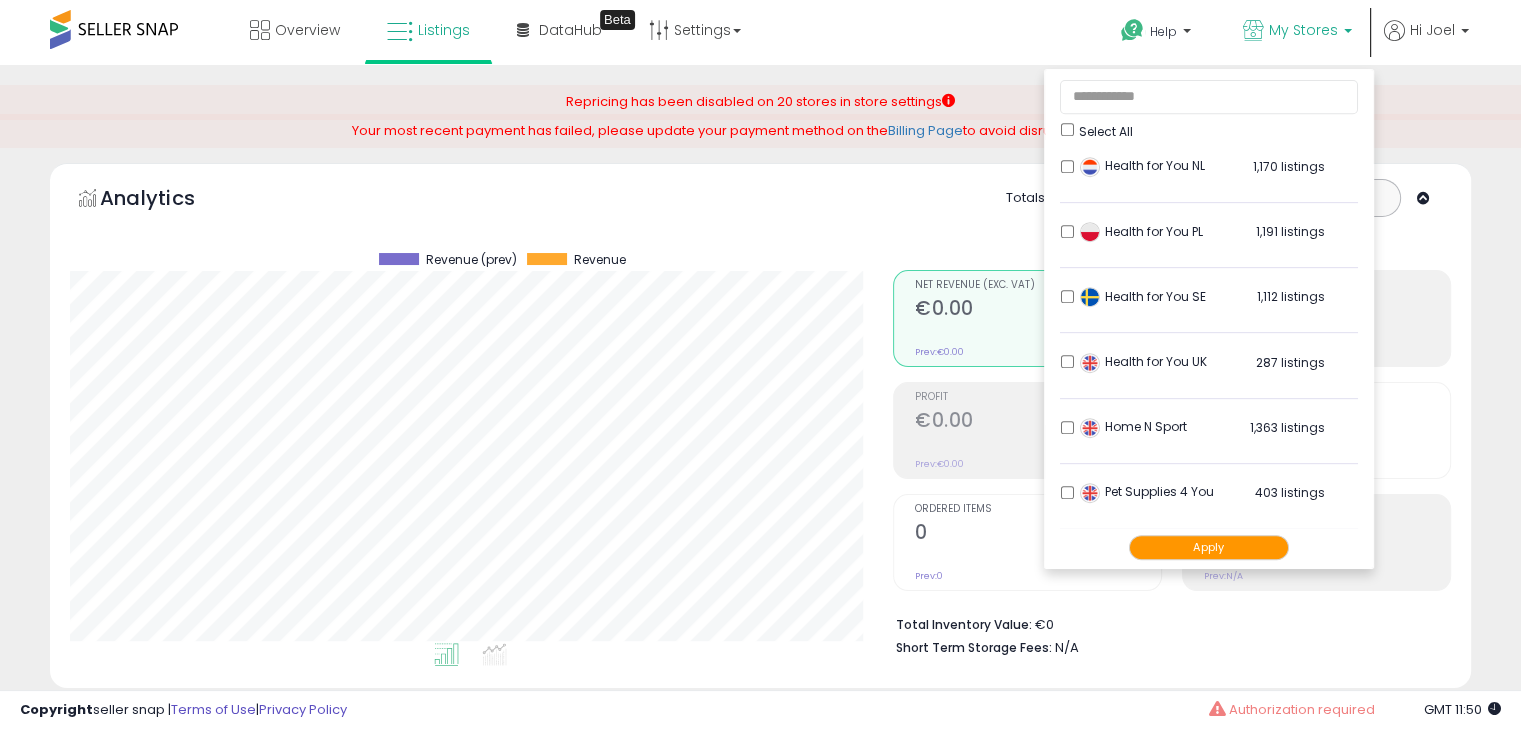 click on "Apply" at bounding box center (1209, 547) 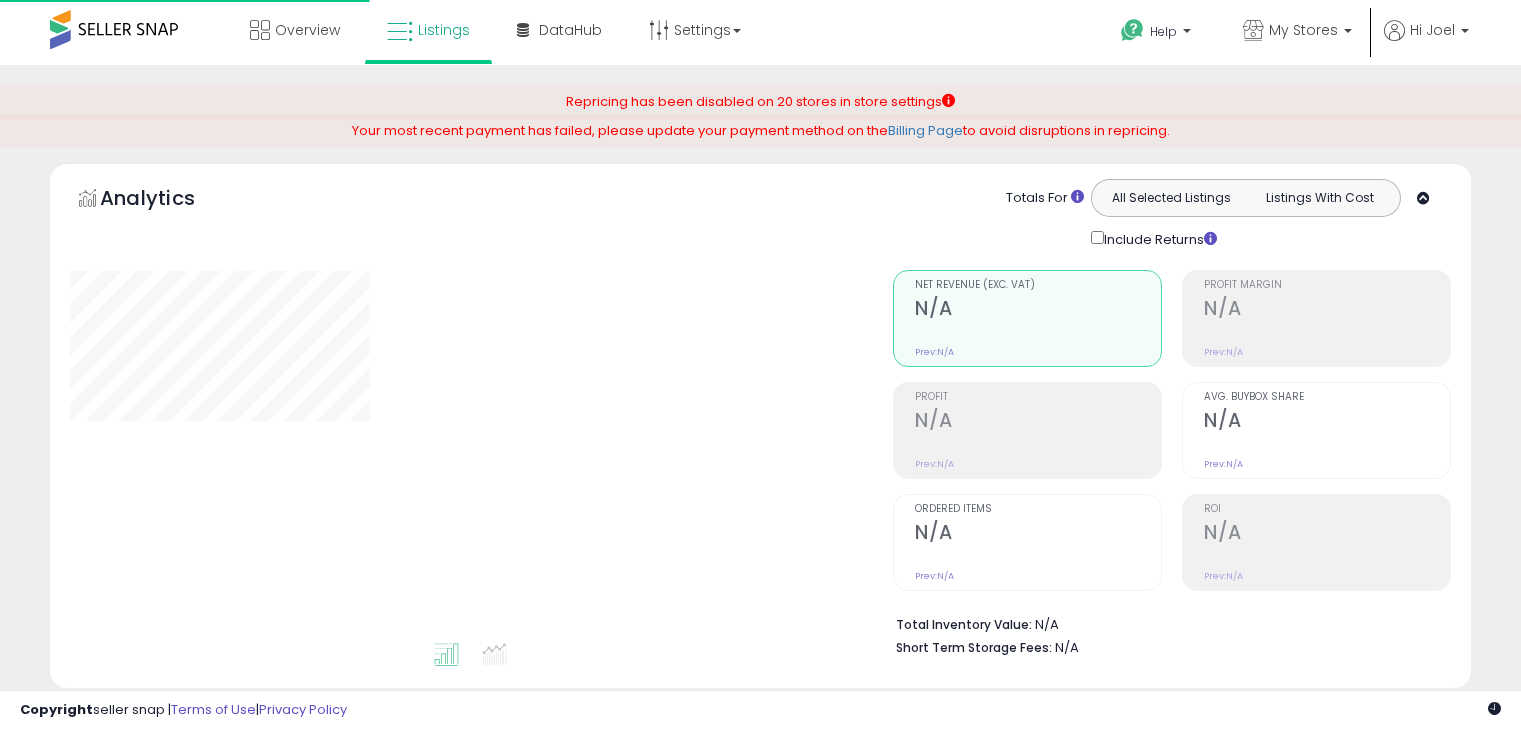 scroll, scrollTop: 0, scrollLeft: 0, axis: both 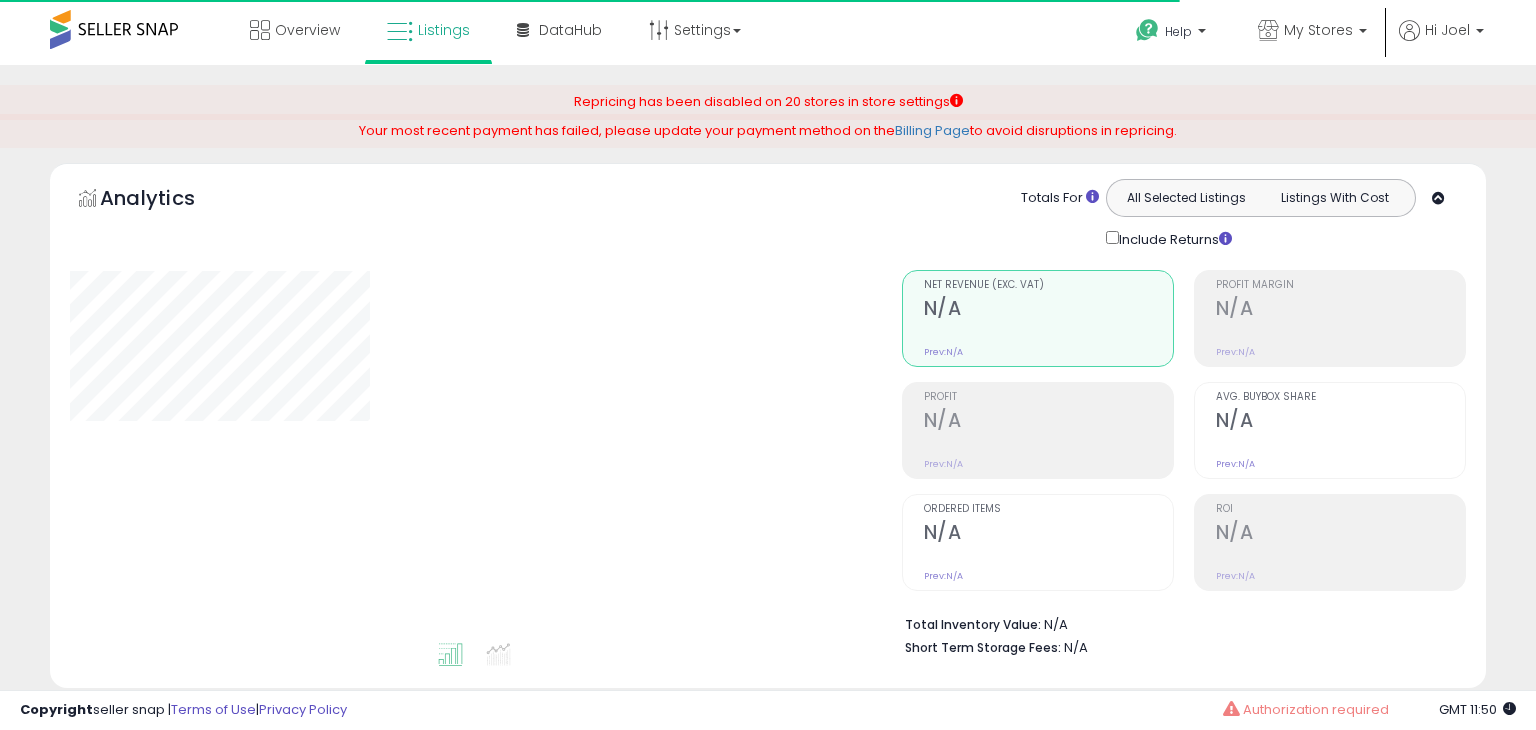 type on "**********" 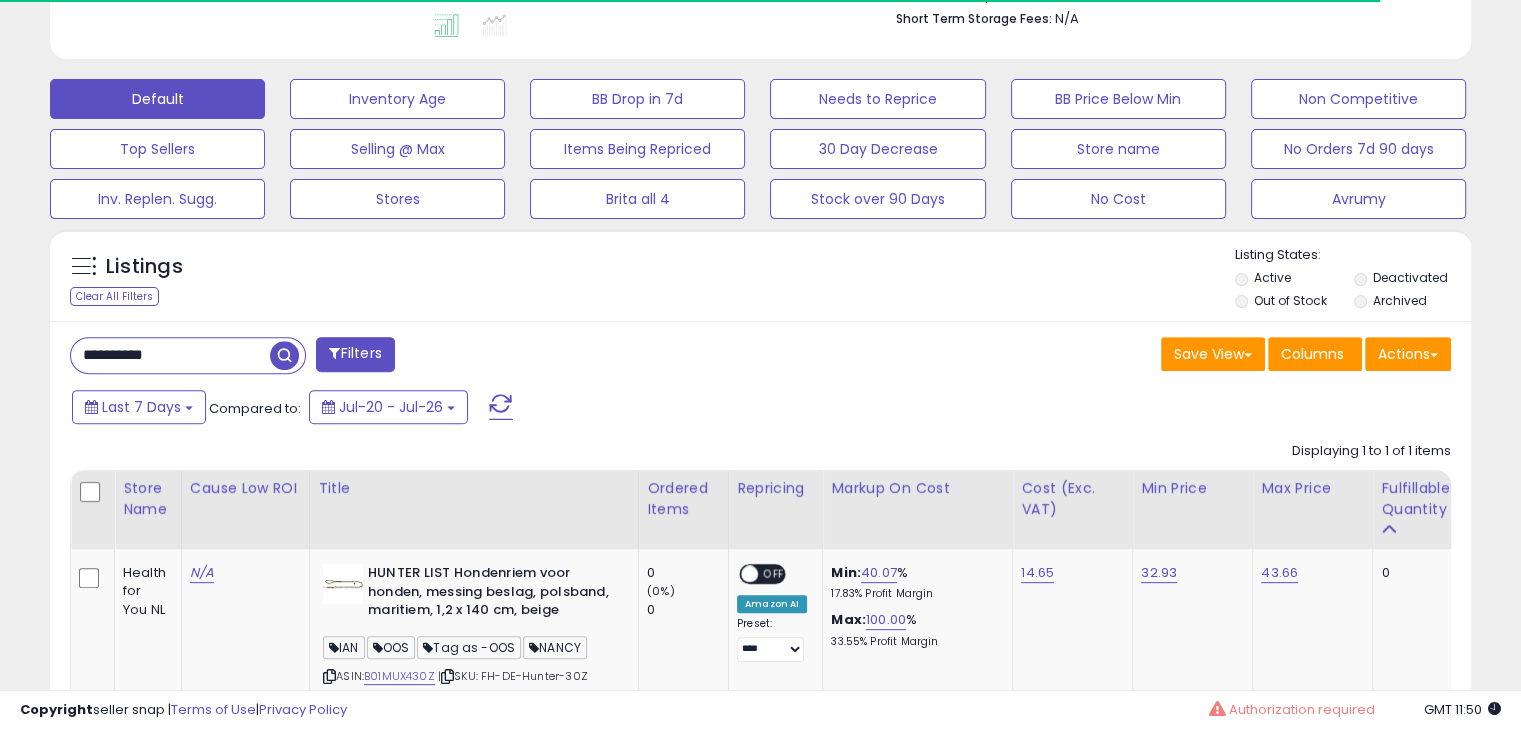 scroll, scrollTop: 700, scrollLeft: 0, axis: vertical 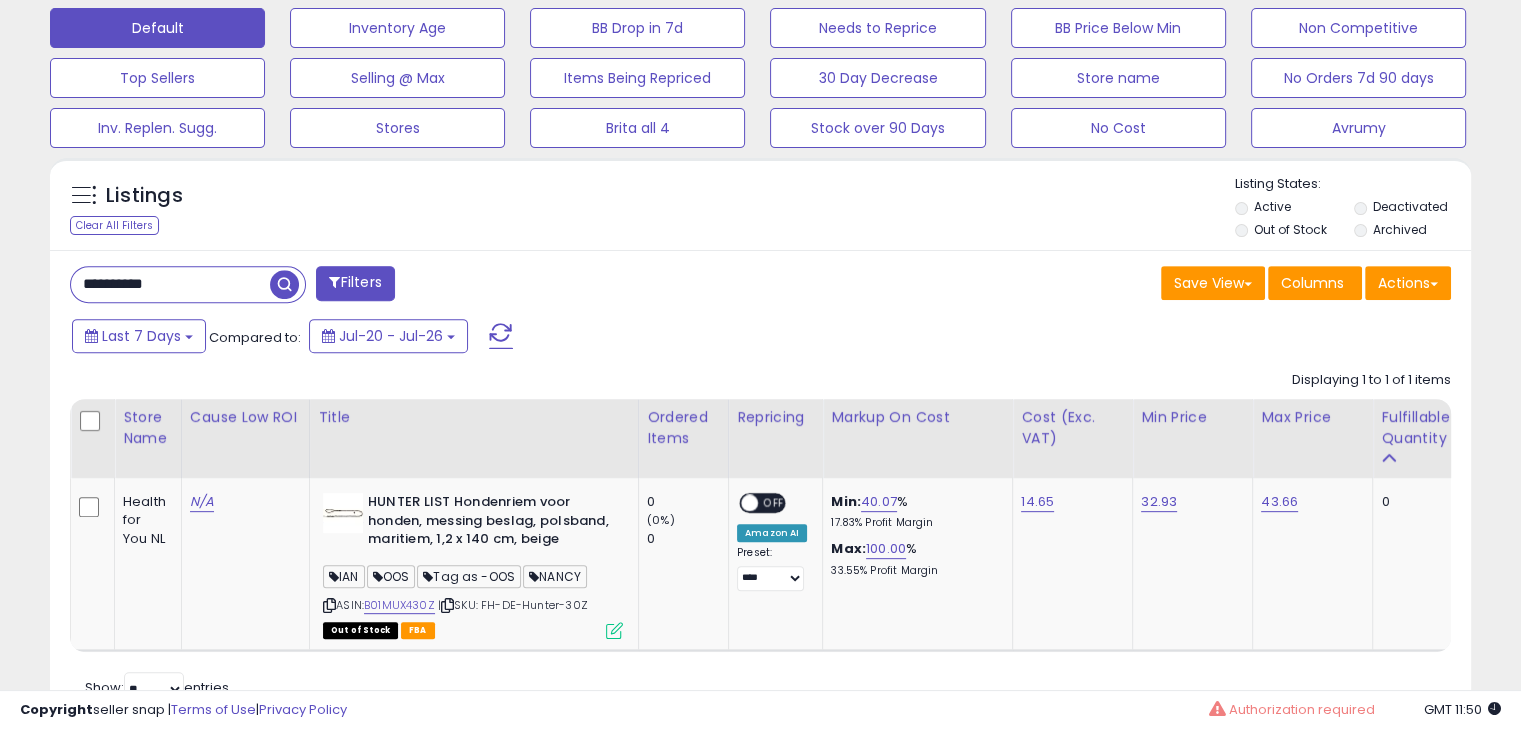 click on "**********" at bounding box center [170, 284] 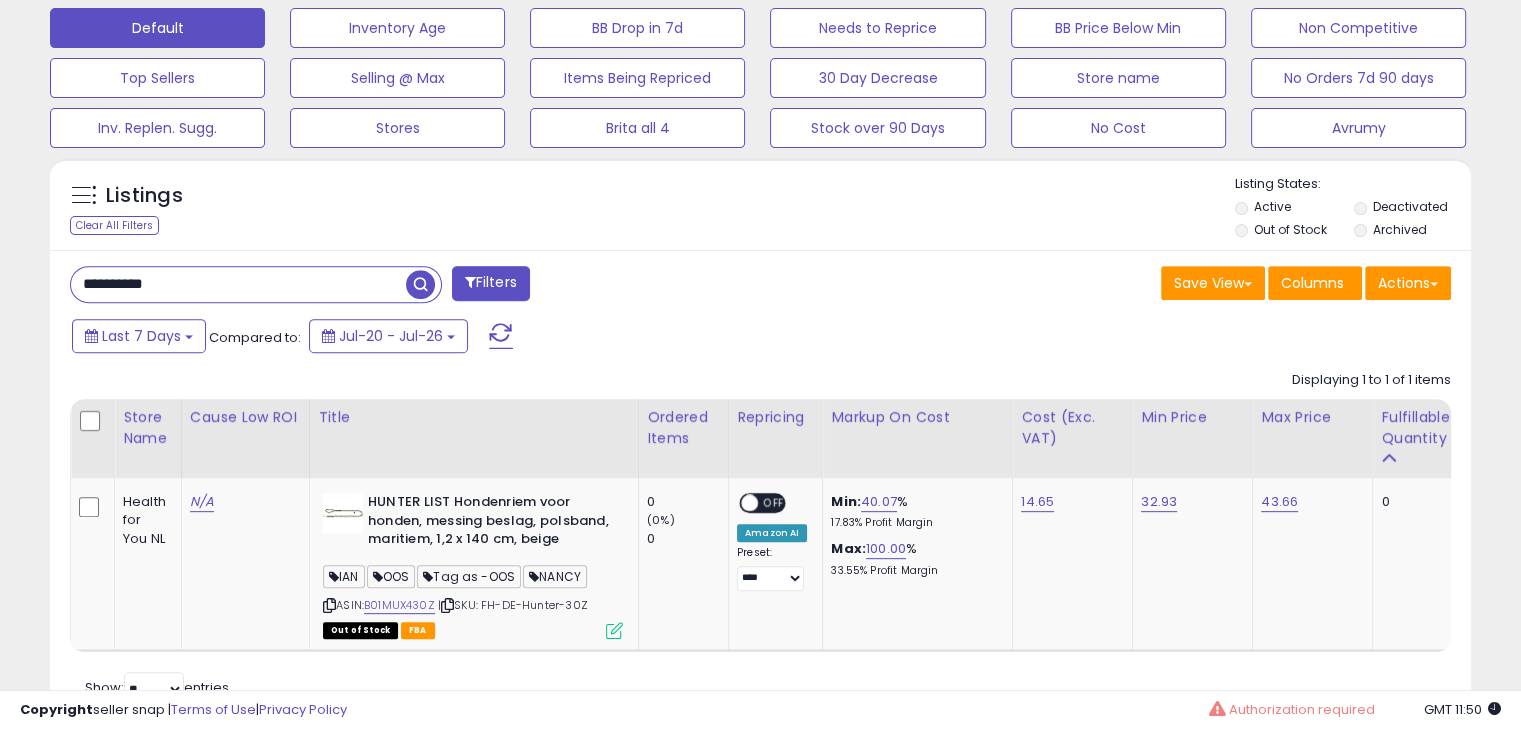 click on "**********" at bounding box center [238, 284] 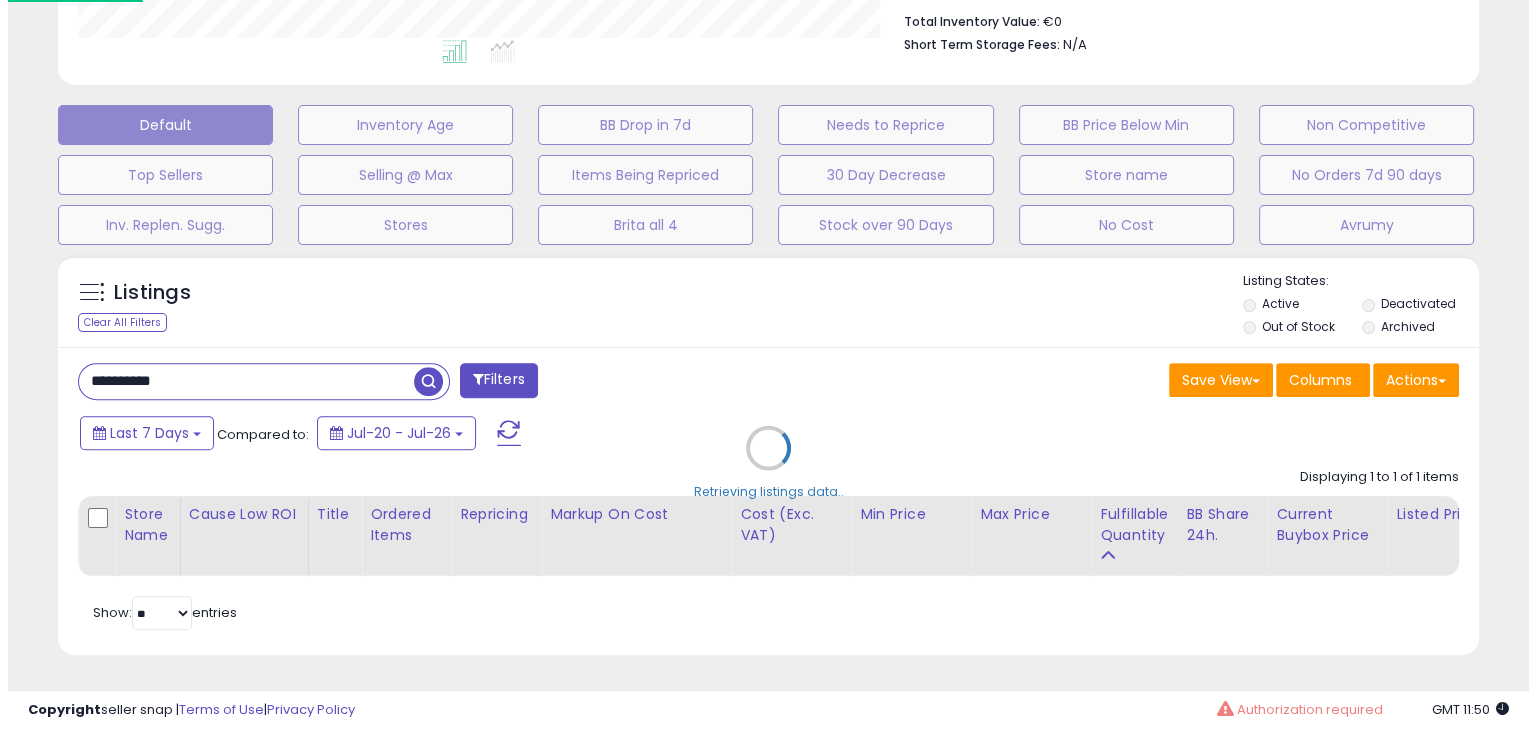 scroll, scrollTop: 617, scrollLeft: 0, axis: vertical 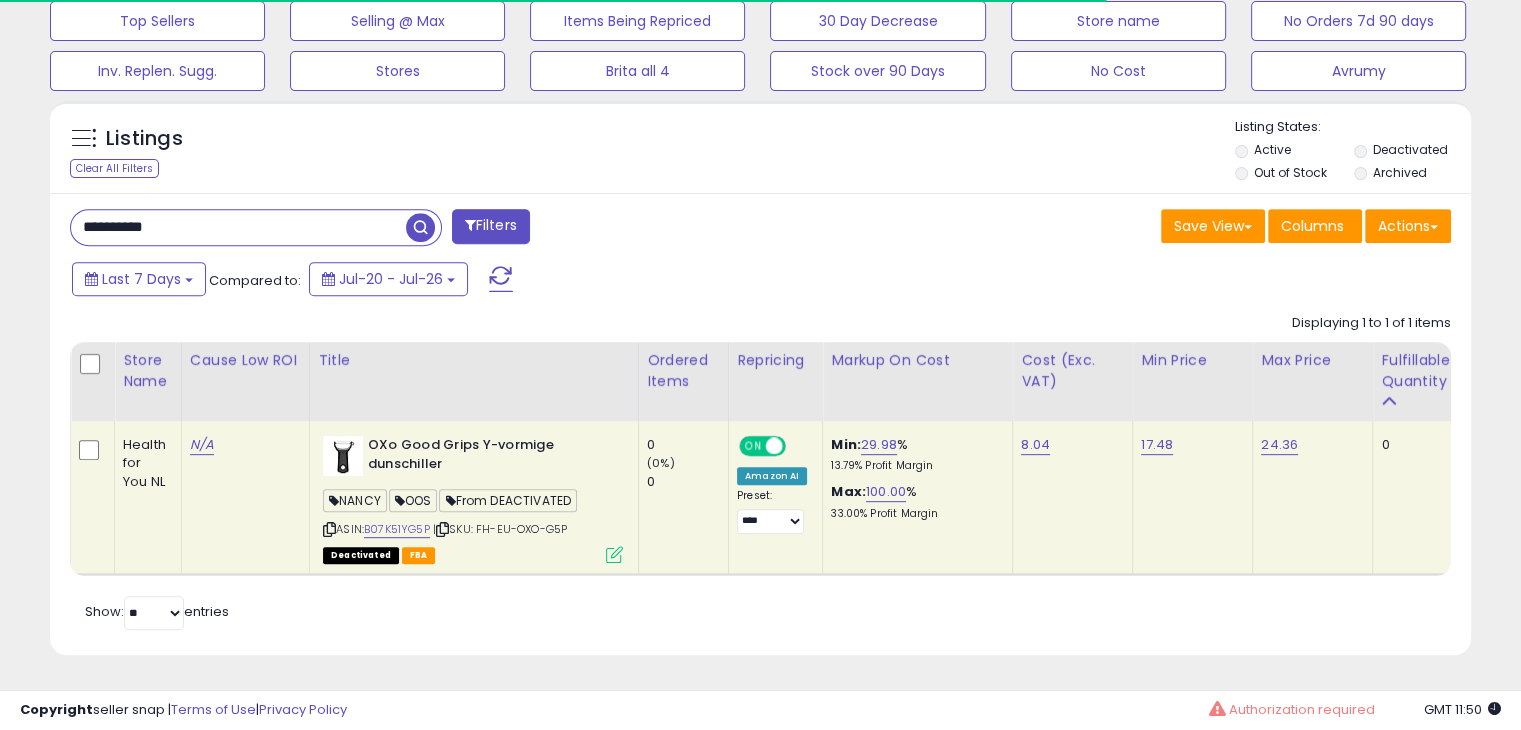click at bounding box center [614, 554] 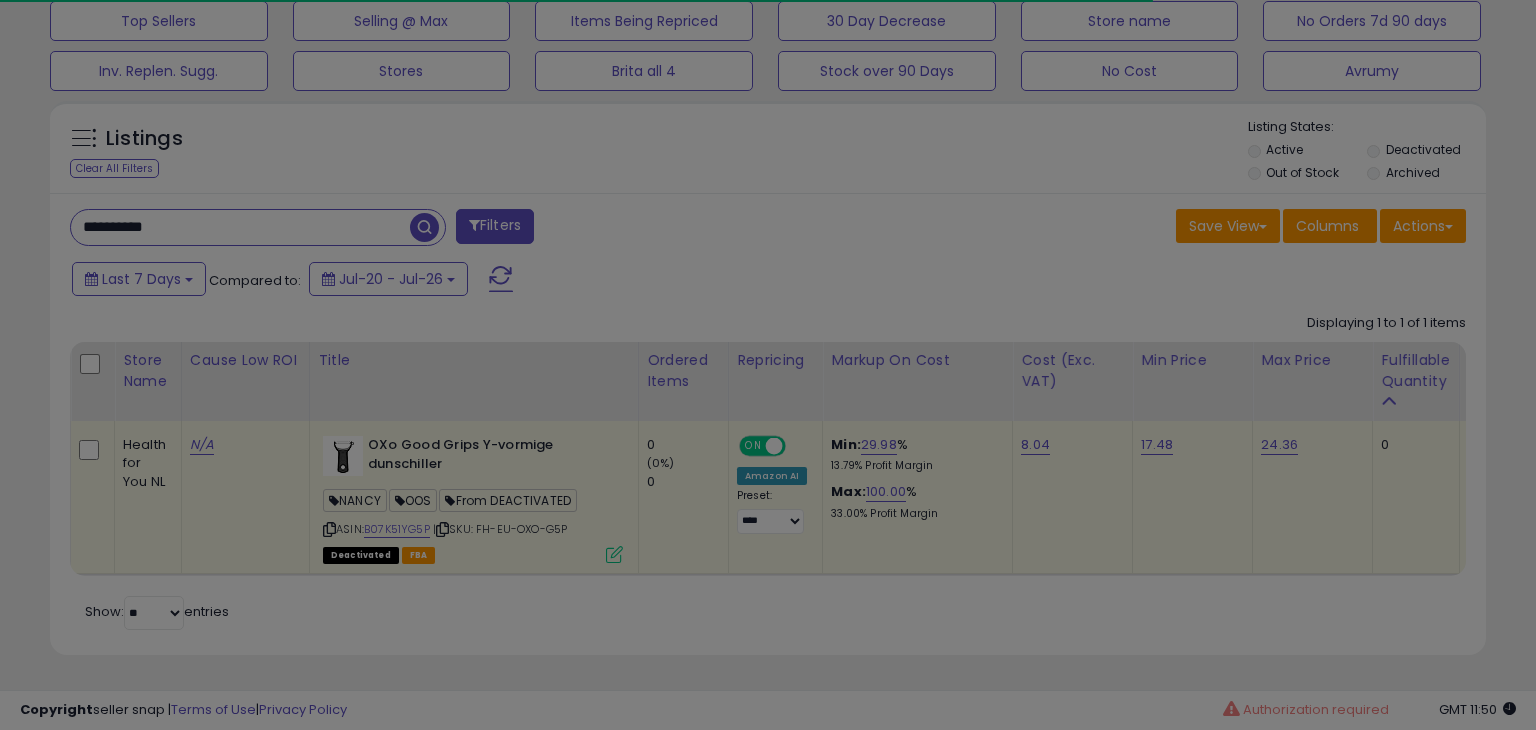 scroll, scrollTop: 0, scrollLeft: 0, axis: both 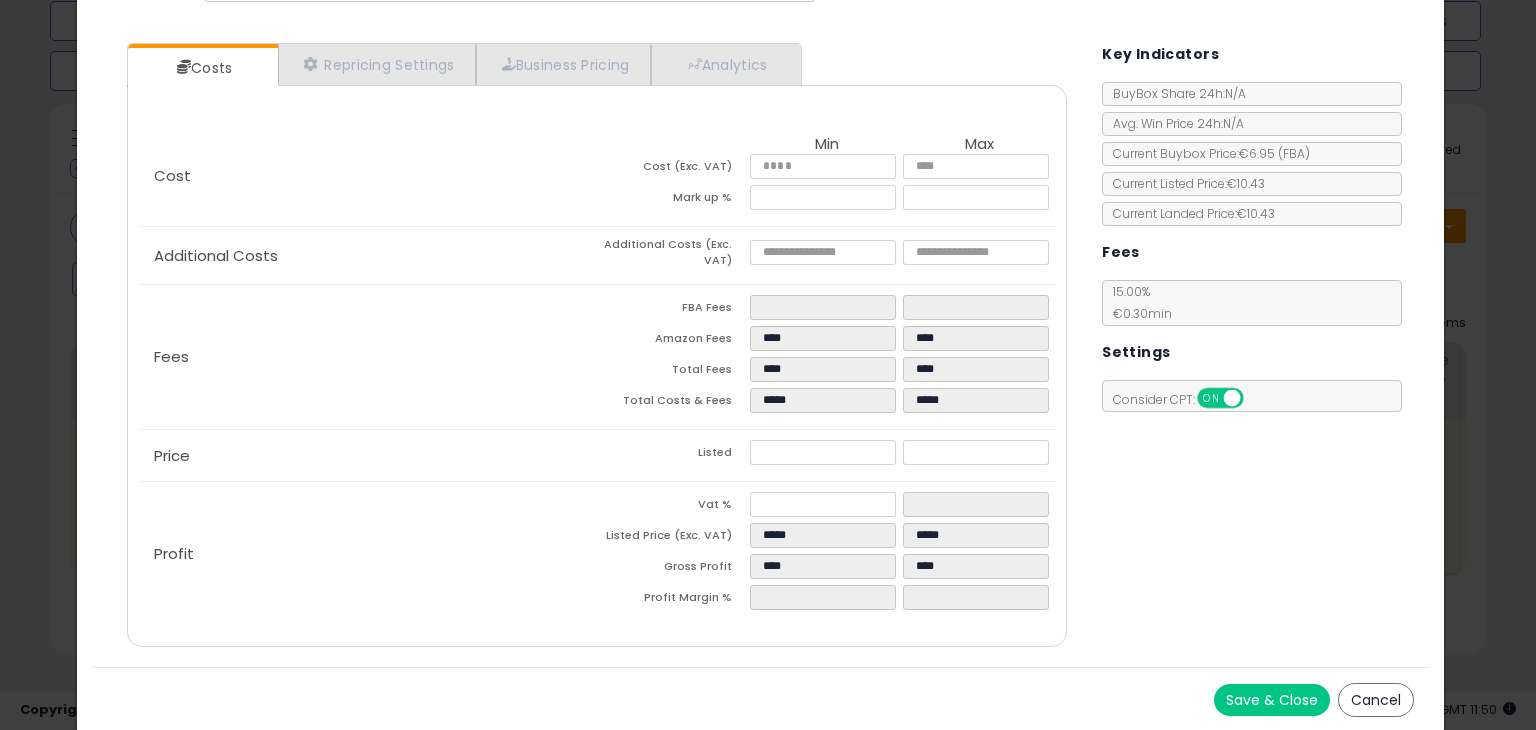 click on "Cancel" at bounding box center [1376, 700] 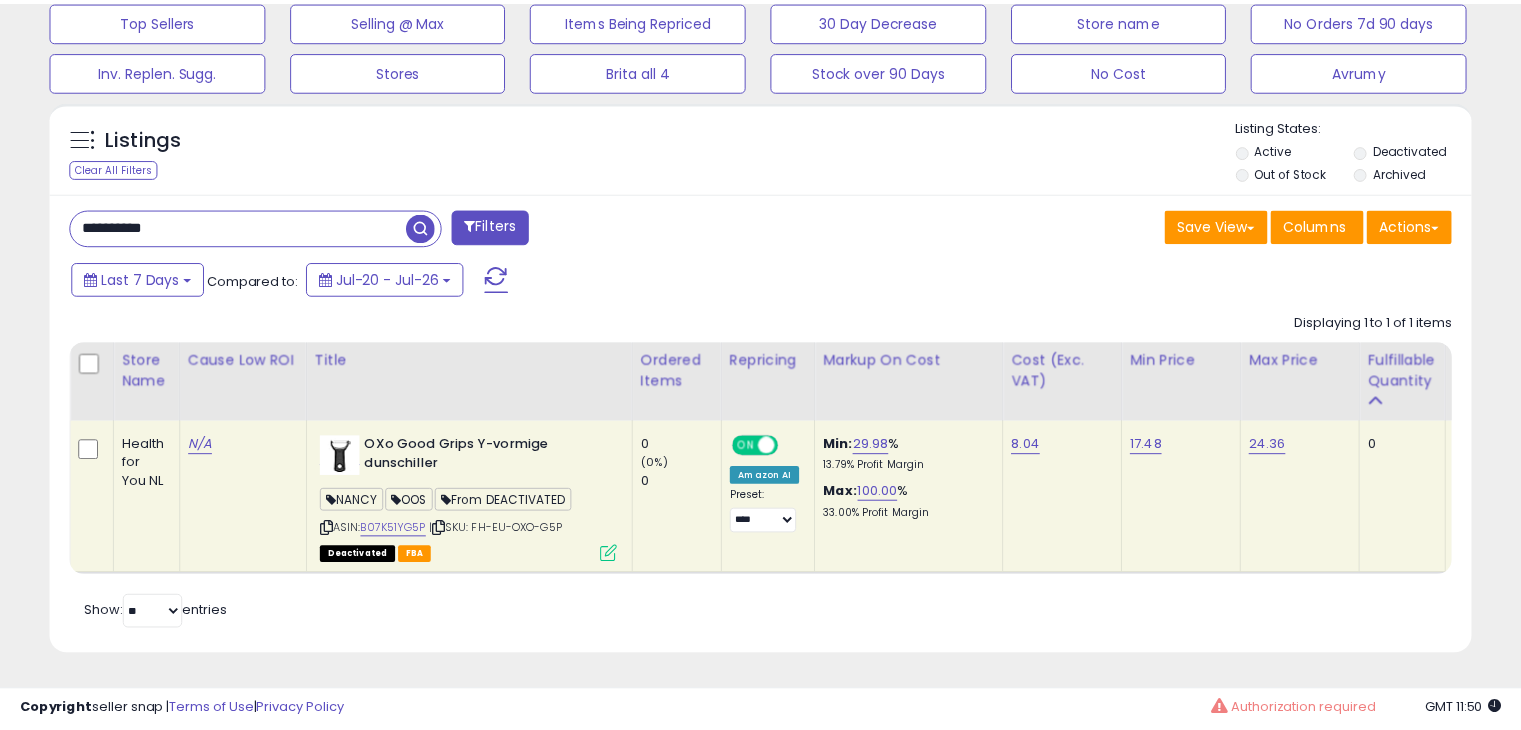 scroll, scrollTop: 409, scrollLeft: 822, axis: both 